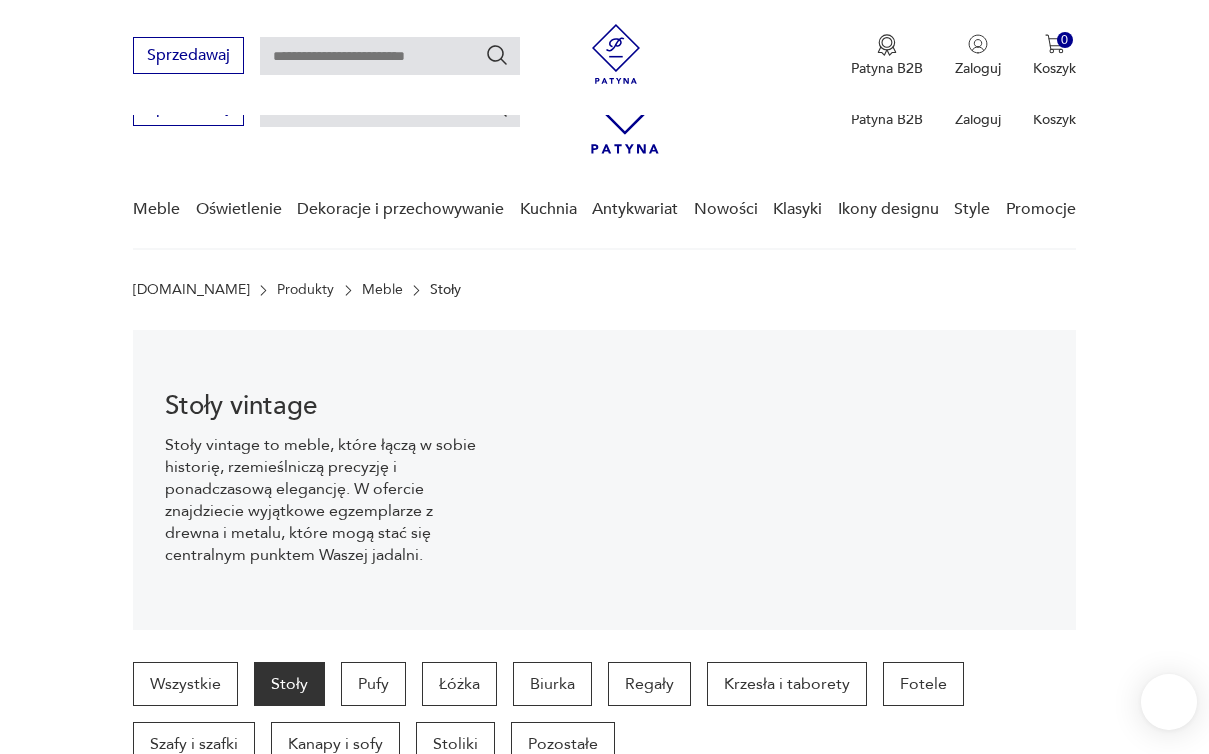 scroll, scrollTop: 546, scrollLeft: 0, axis: vertical 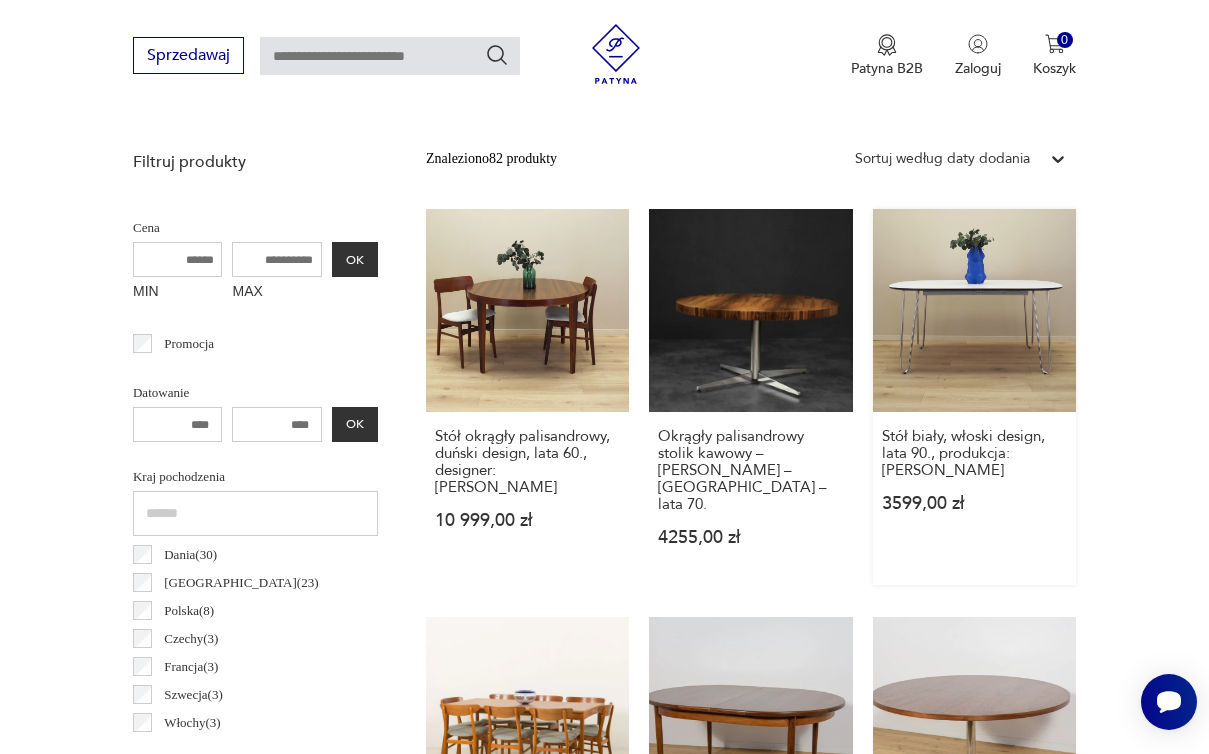 click on "Stół biały, włoski design, lata 90., produkcja: Włochy 3599,00 zł" at bounding box center [974, 397] 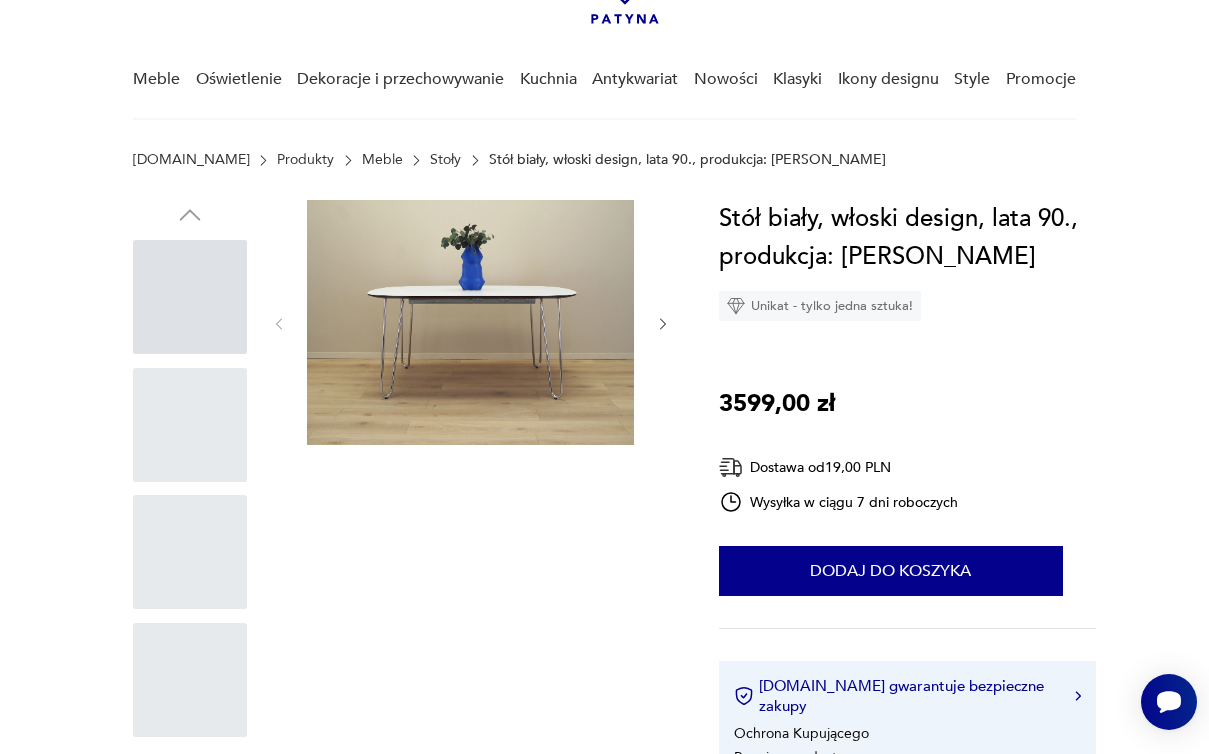 scroll, scrollTop: 0, scrollLeft: 0, axis: both 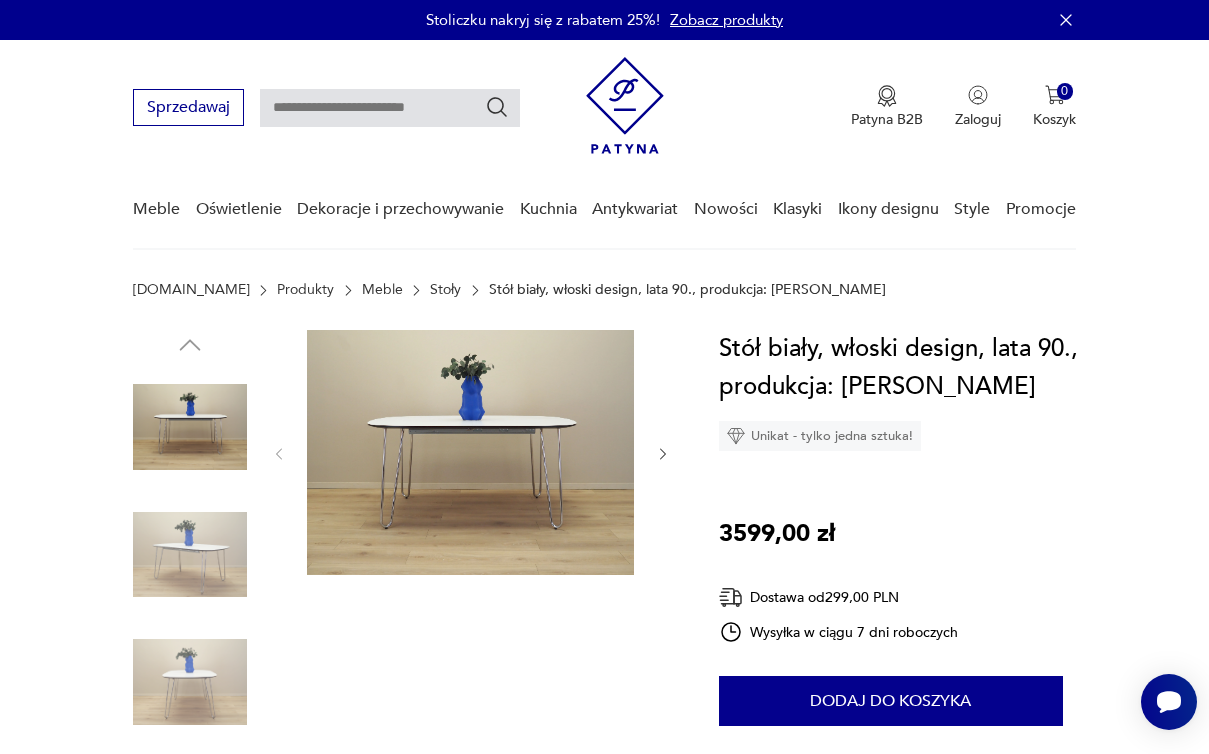 click at bounding box center [470, 452] 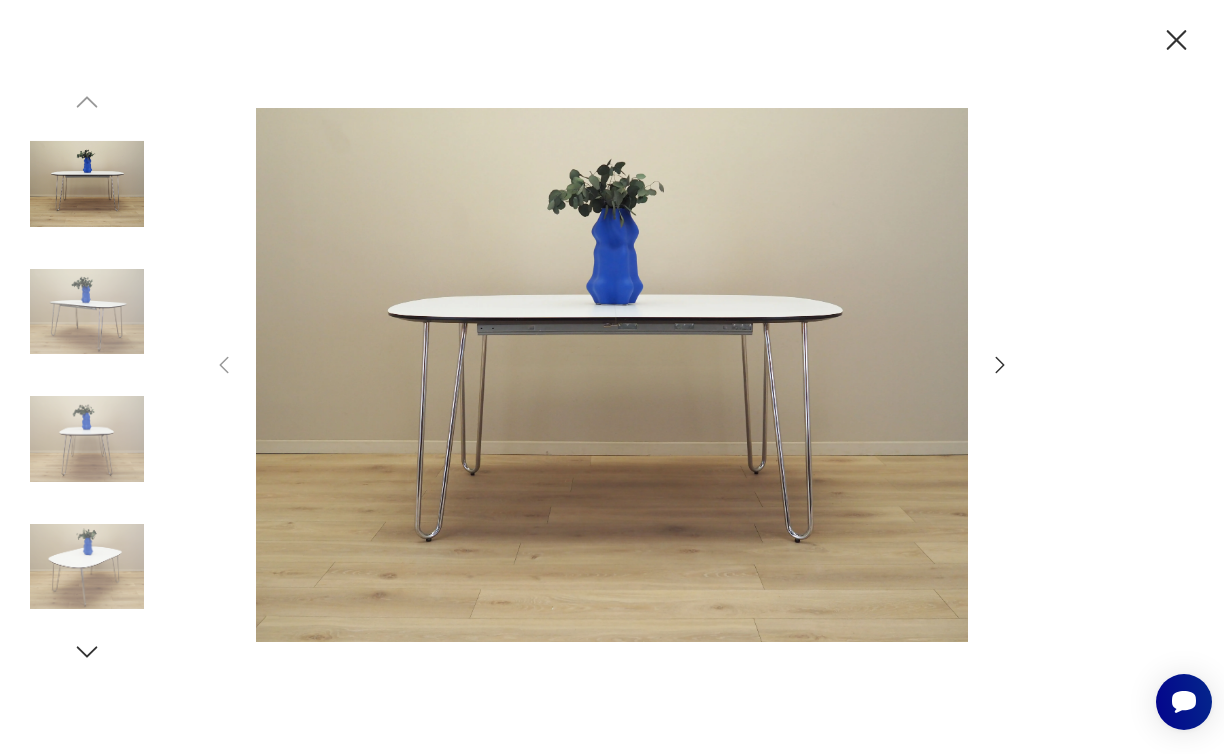 click 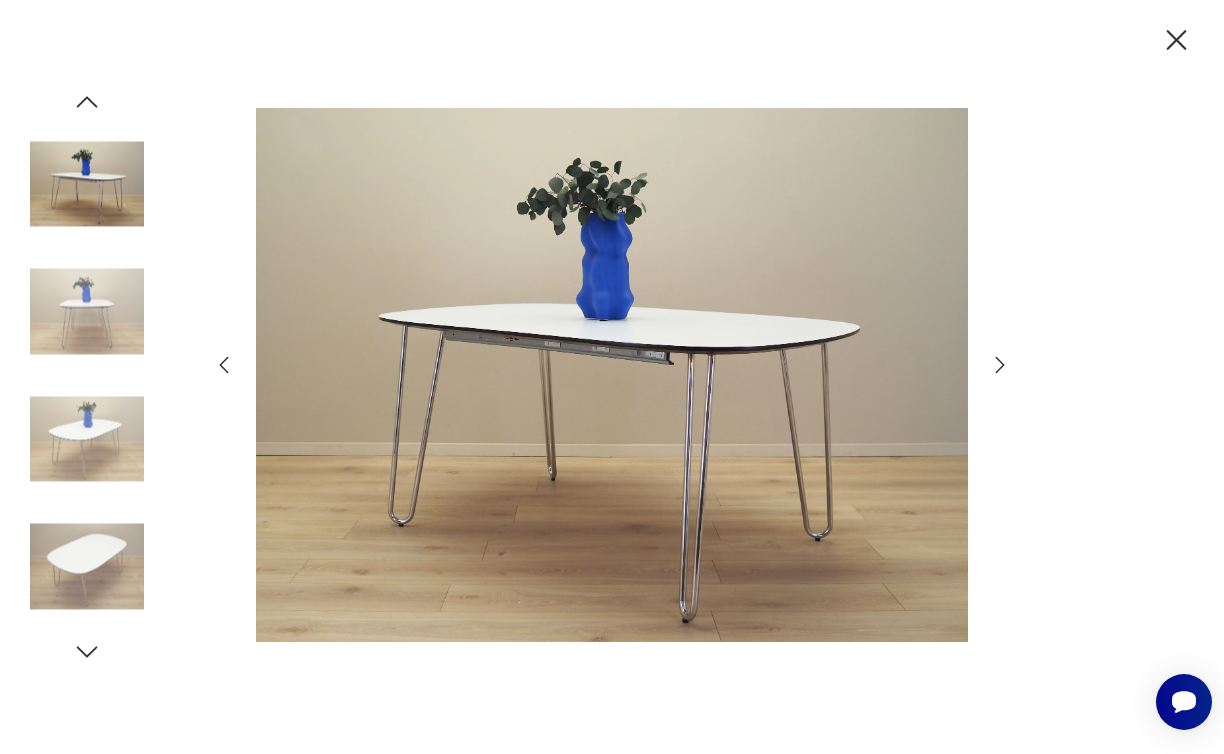 click 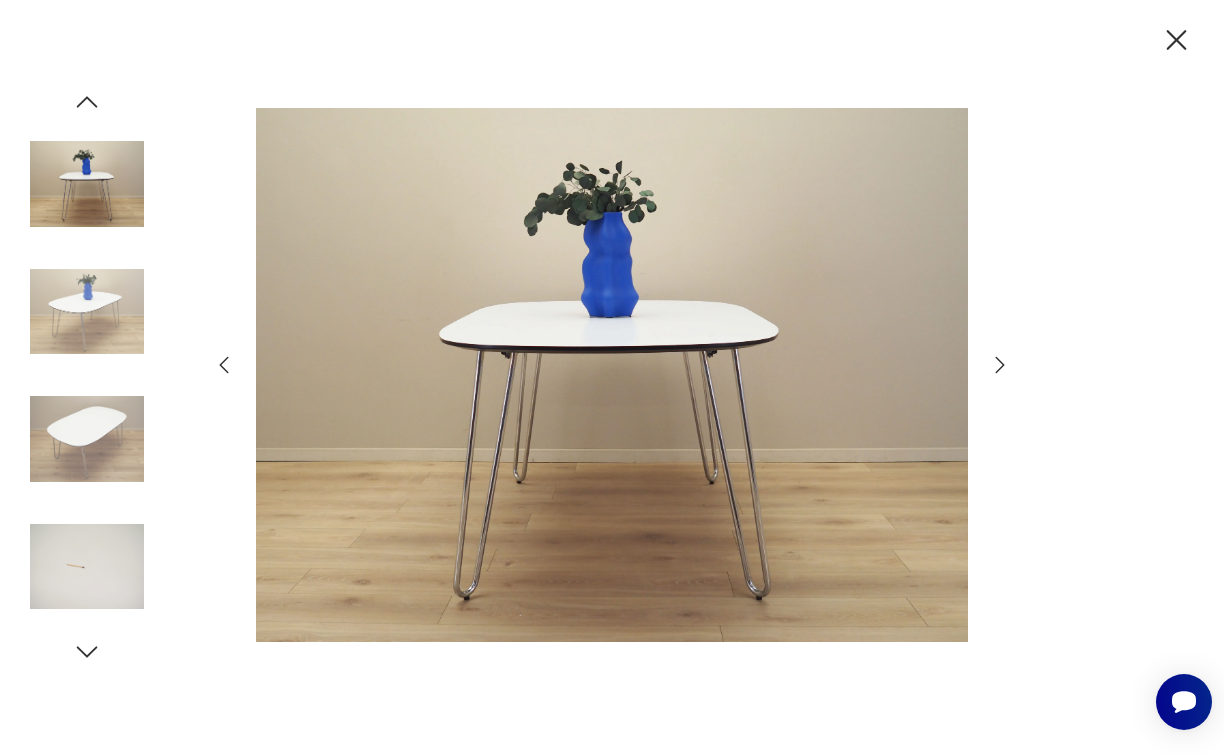 click 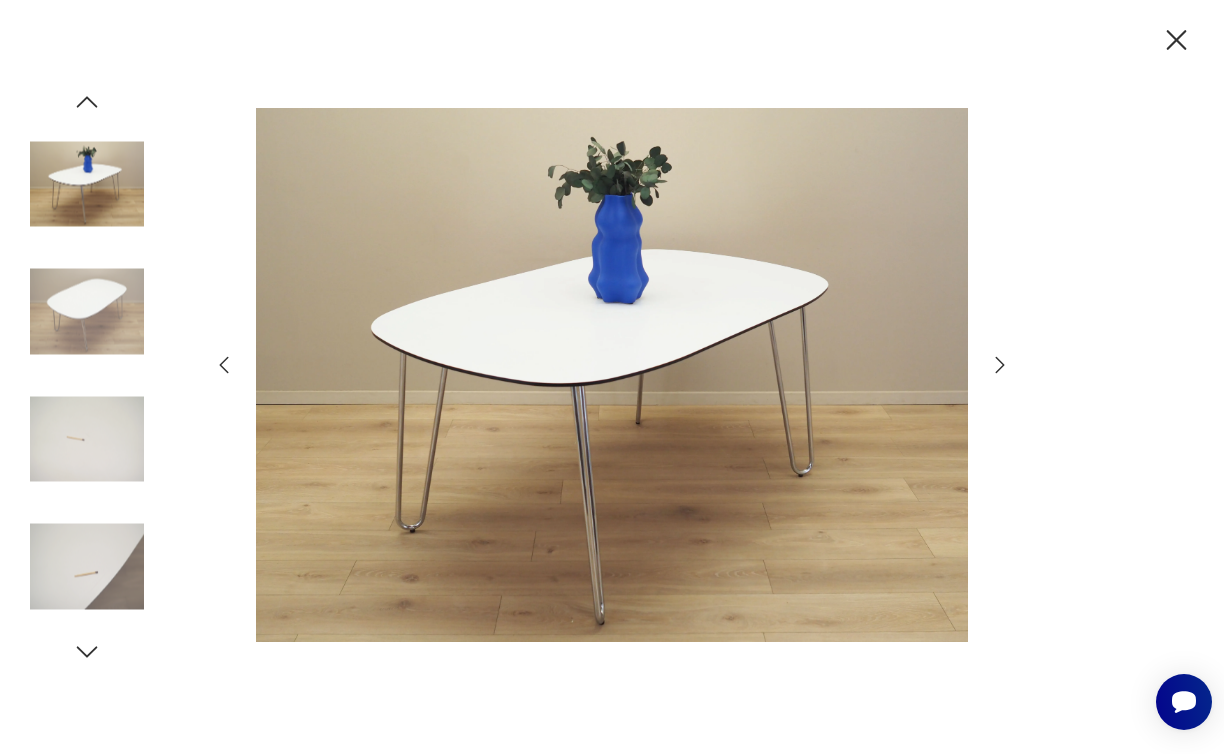 click 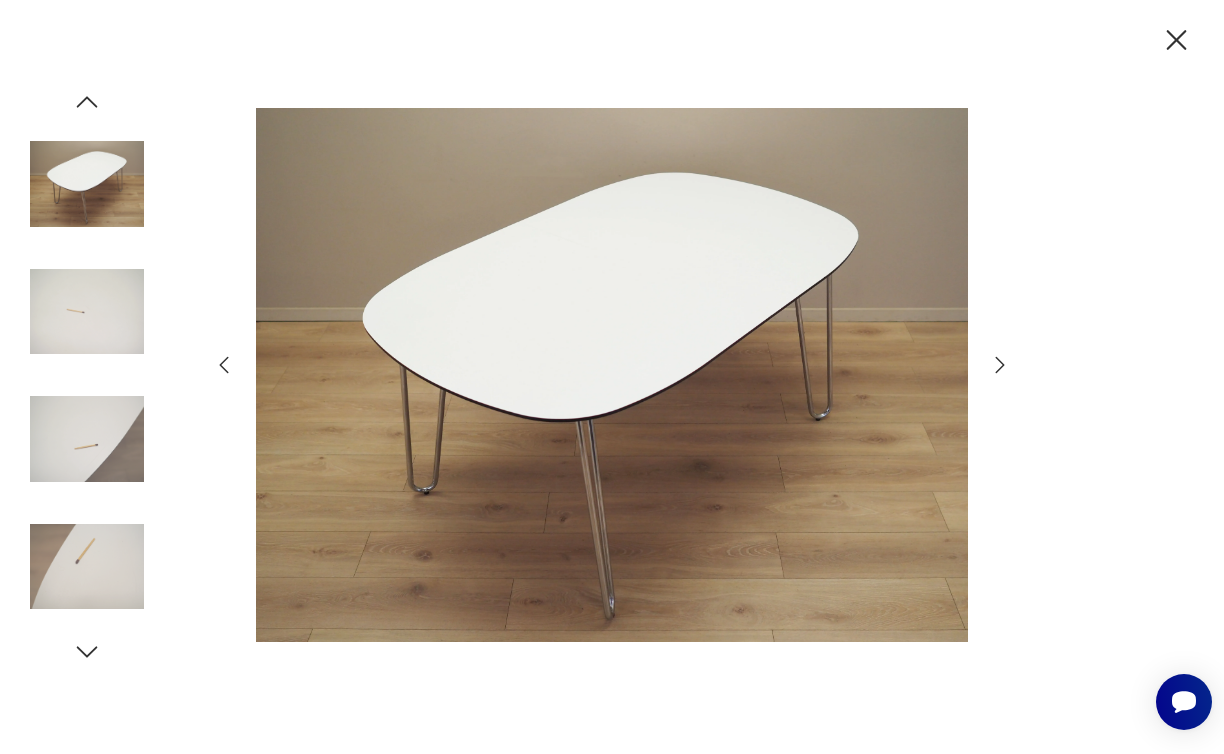 click 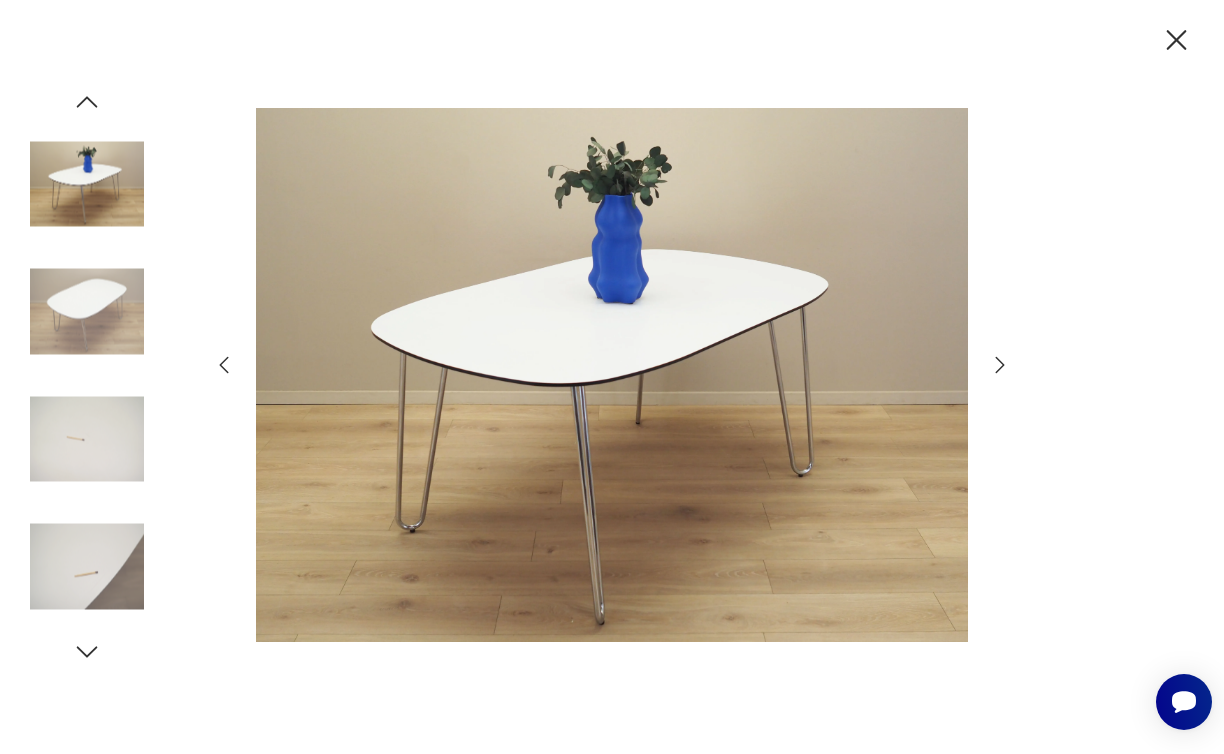 click 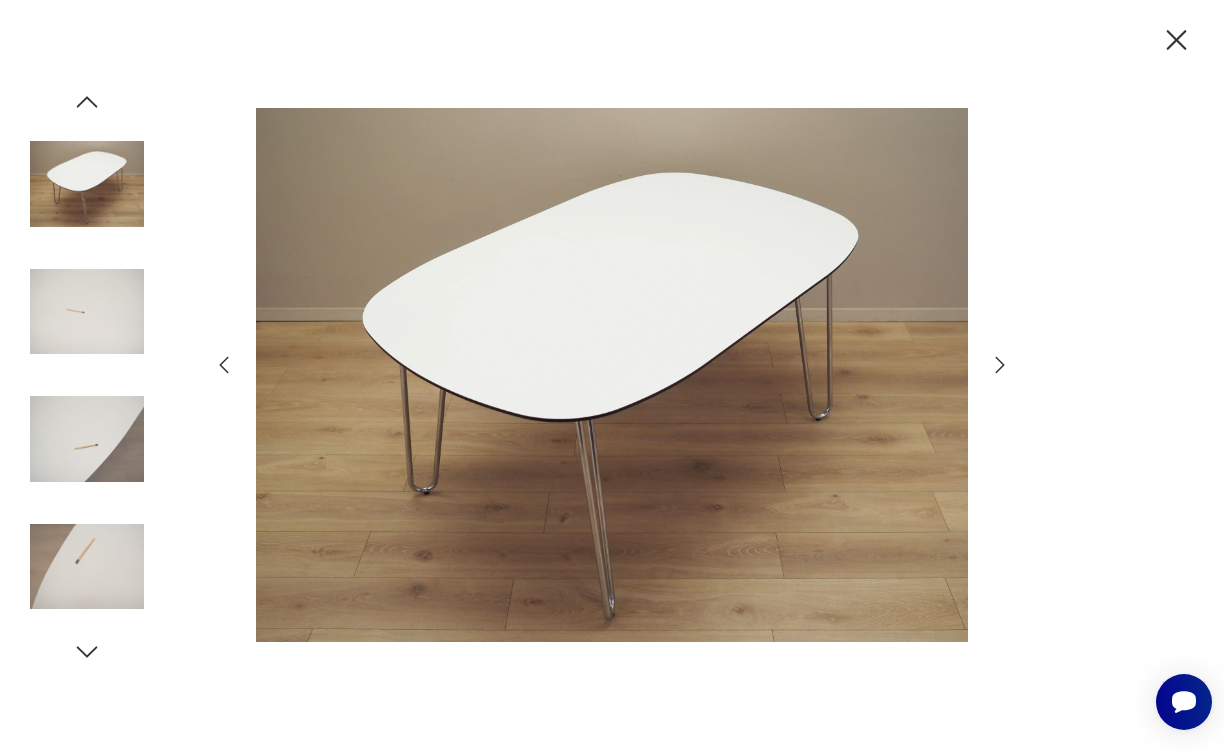 click 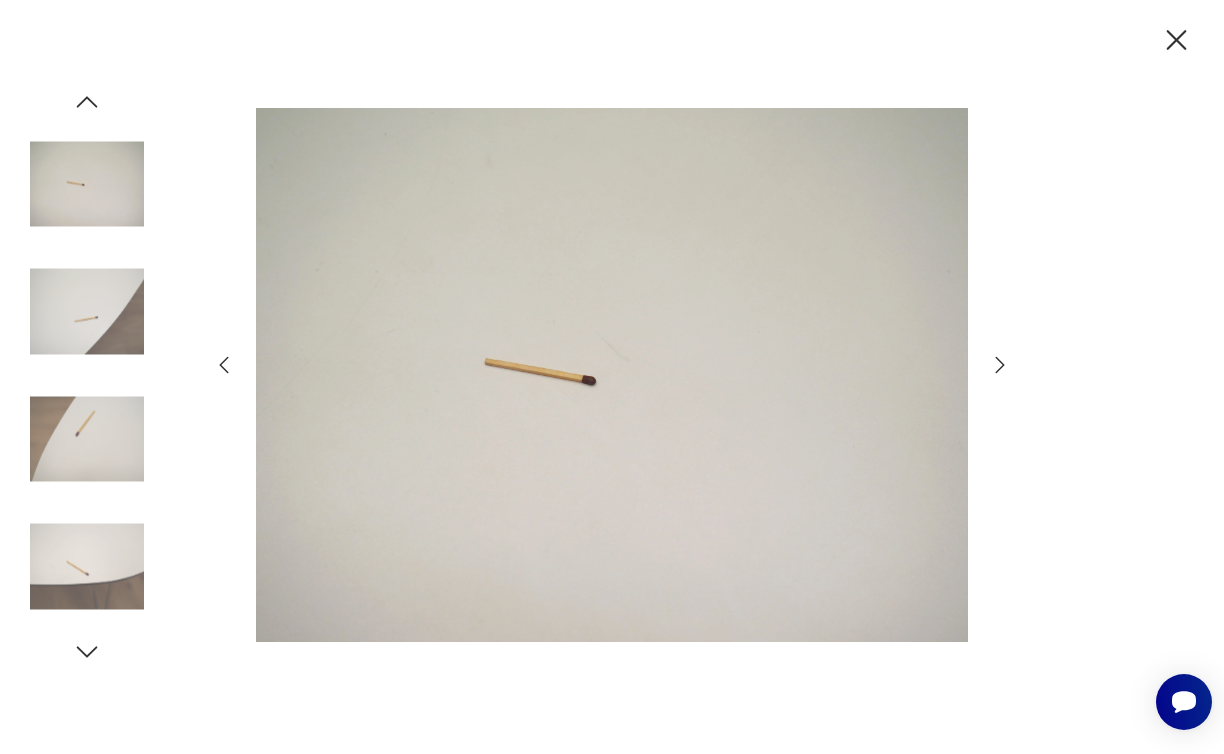 click 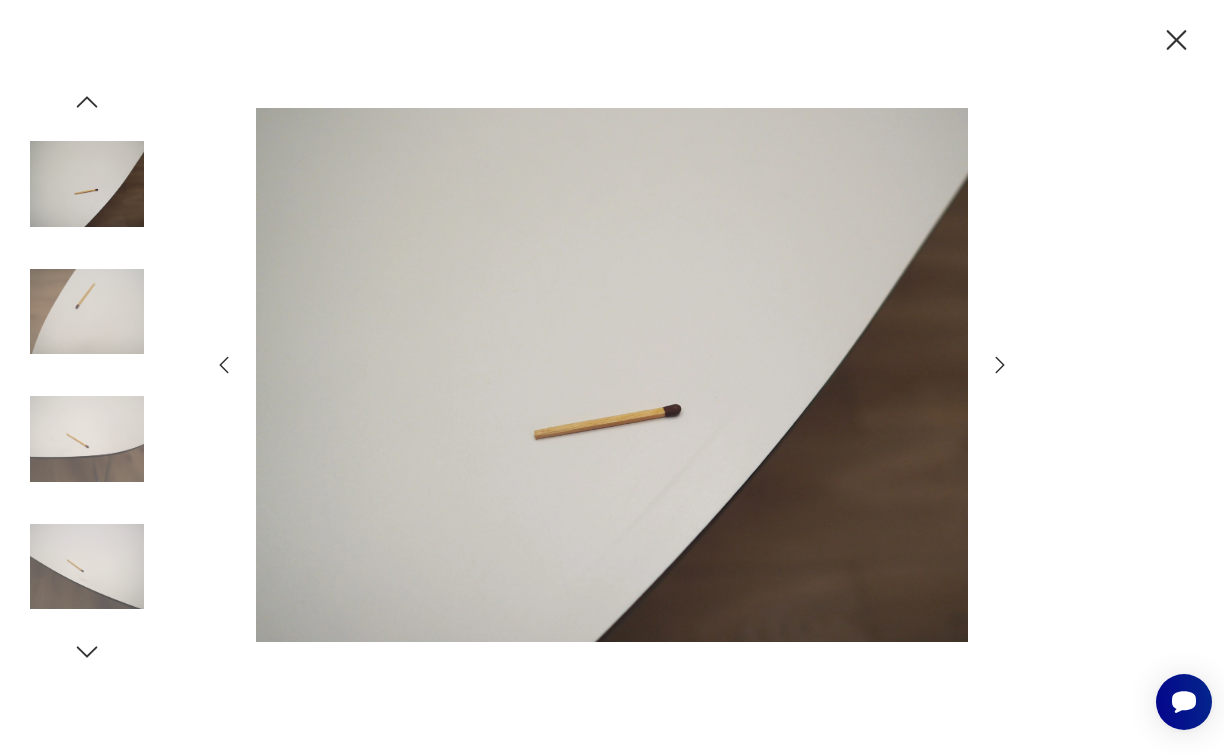 click 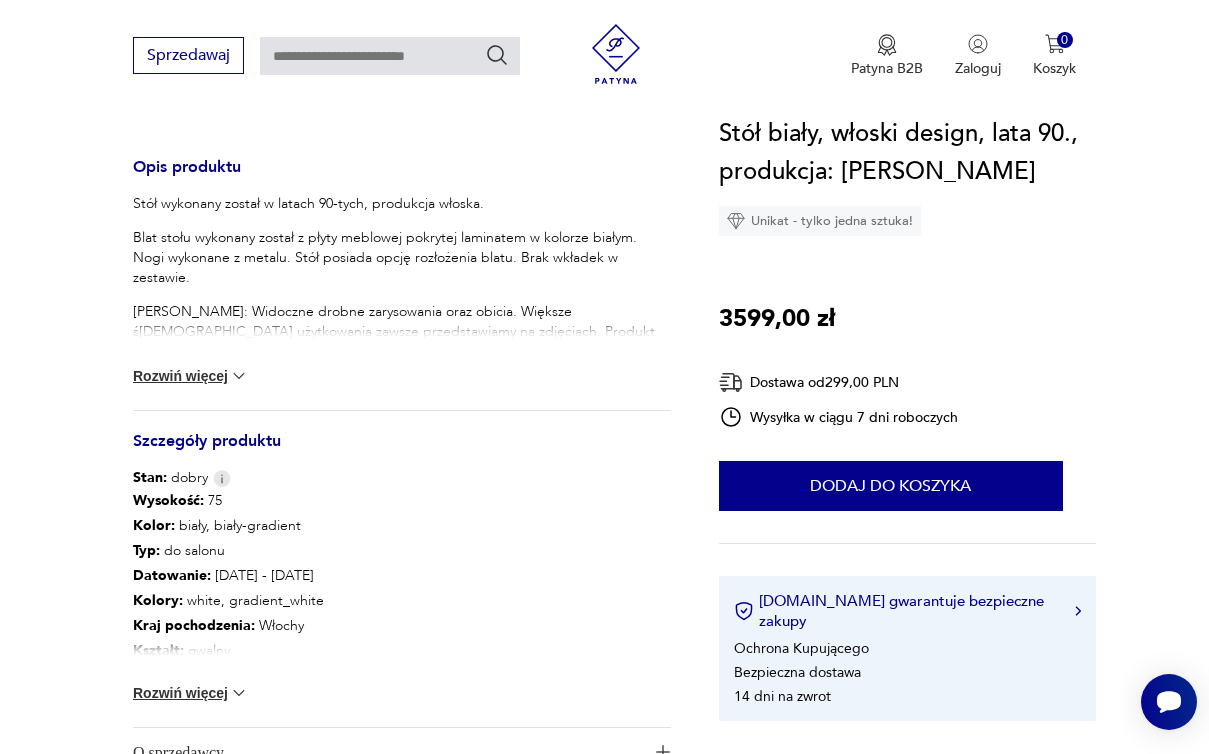 scroll, scrollTop: 822, scrollLeft: 0, axis: vertical 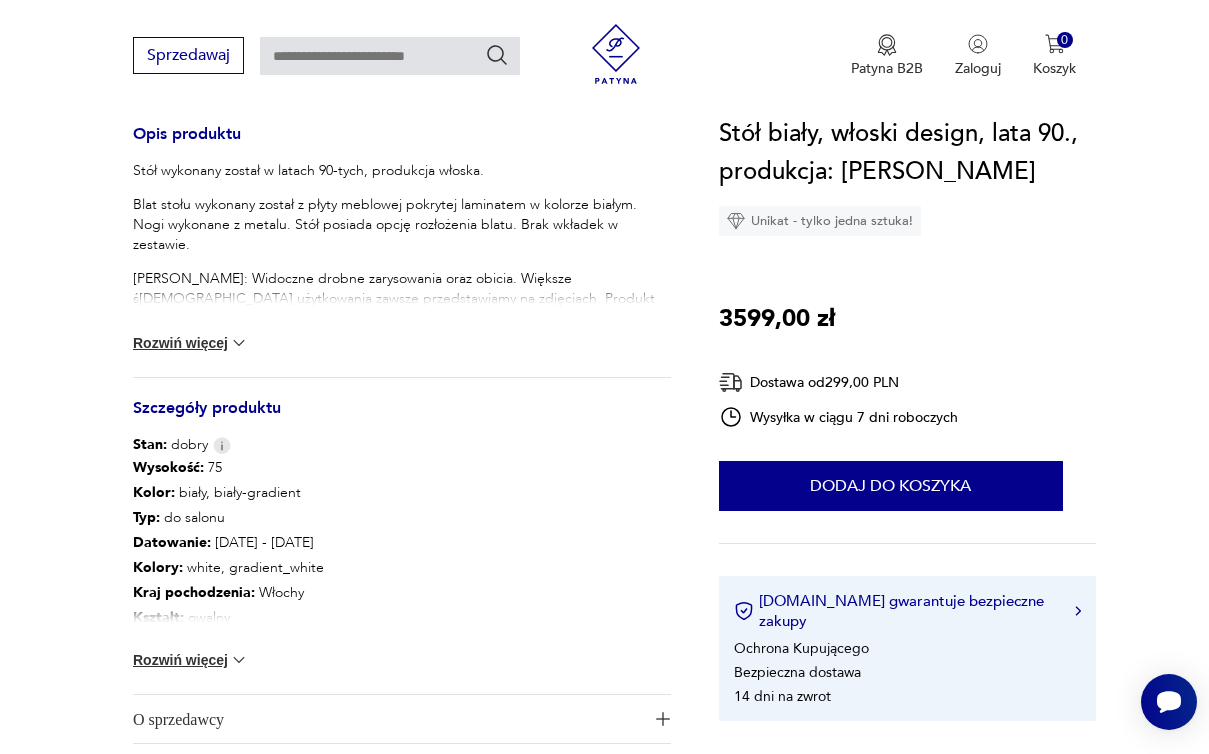 click on "Rozwiń więcej" at bounding box center (191, 660) 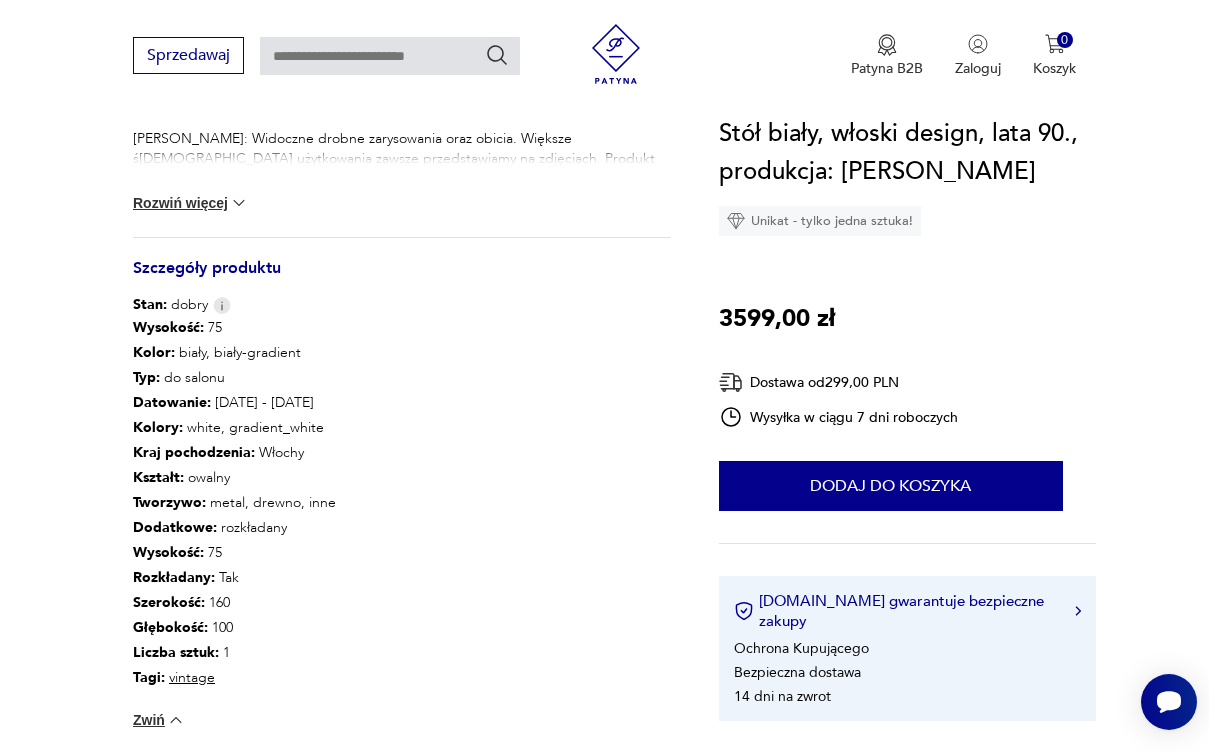 scroll, scrollTop: 971, scrollLeft: 0, axis: vertical 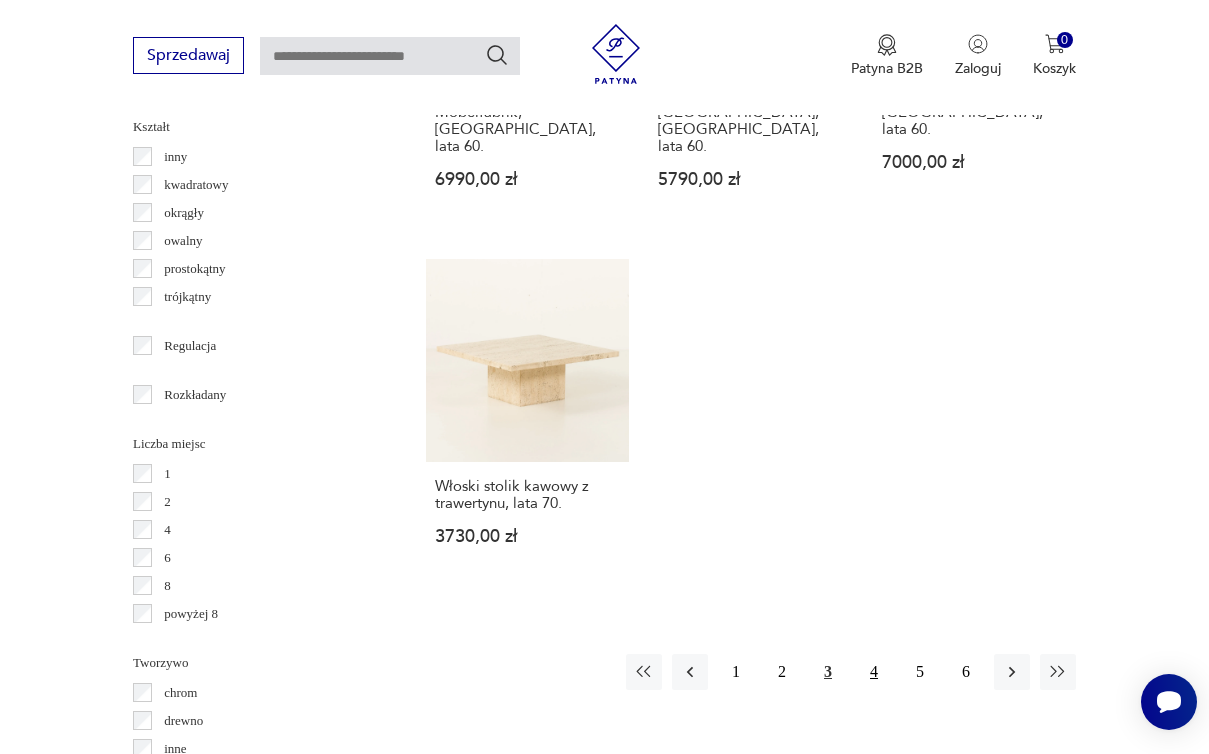 click on "4" at bounding box center [874, 672] 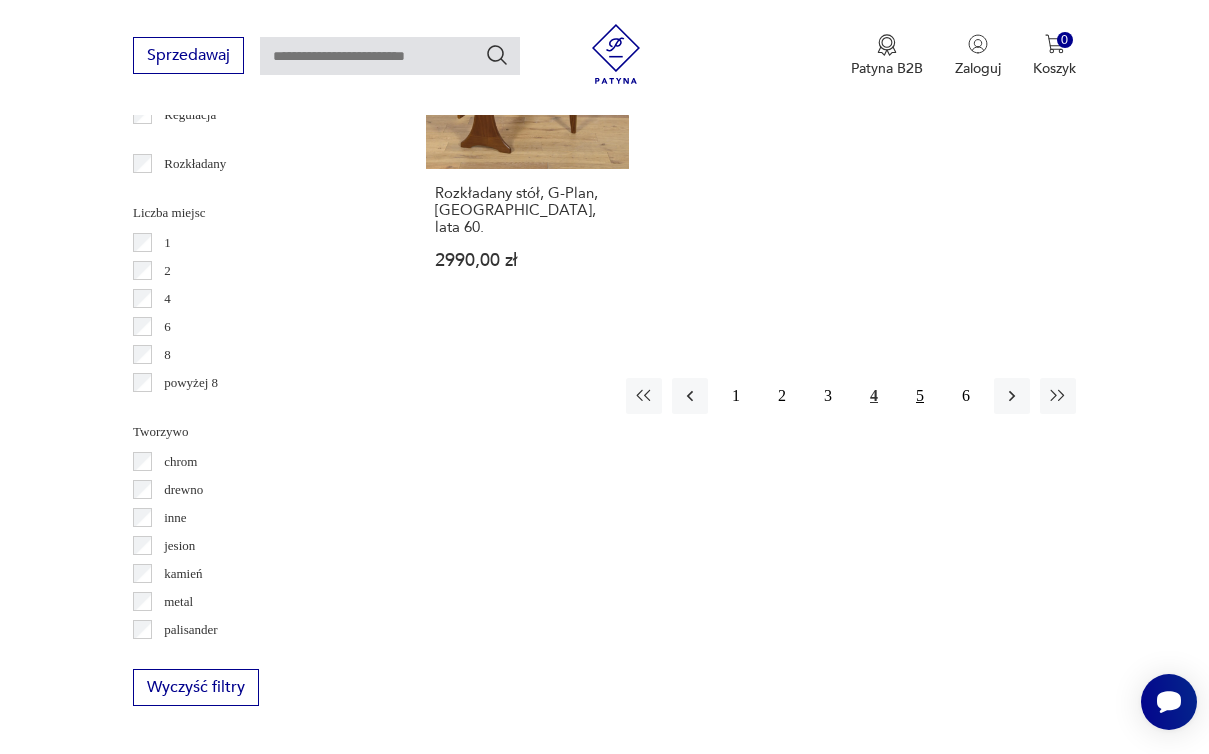 scroll, scrollTop: 2849, scrollLeft: 0, axis: vertical 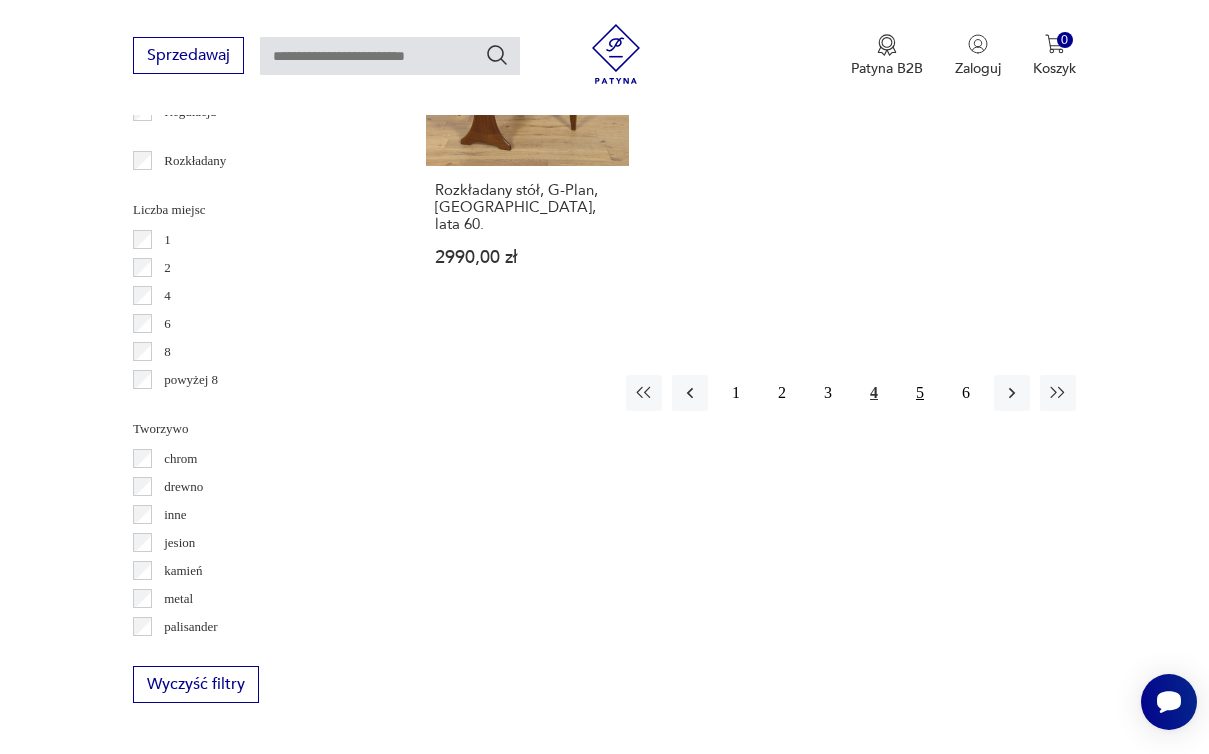 click on "5" at bounding box center [920, 393] 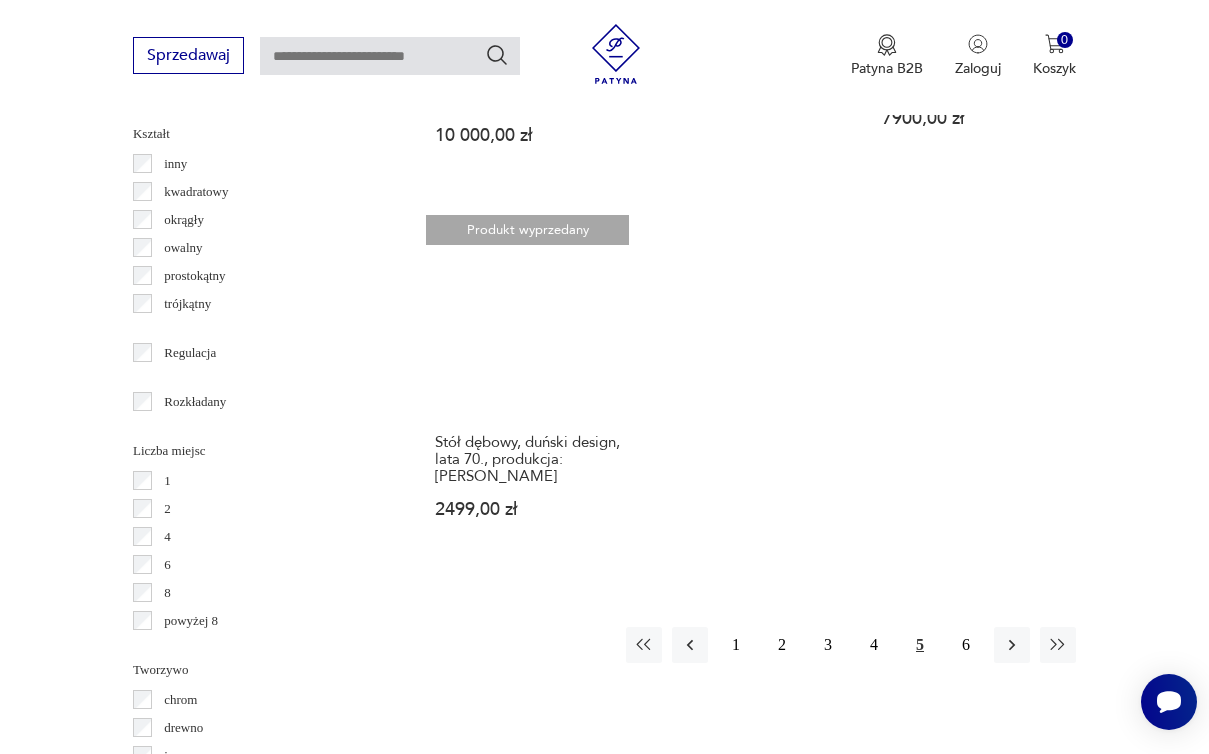 scroll, scrollTop: 2610, scrollLeft: 0, axis: vertical 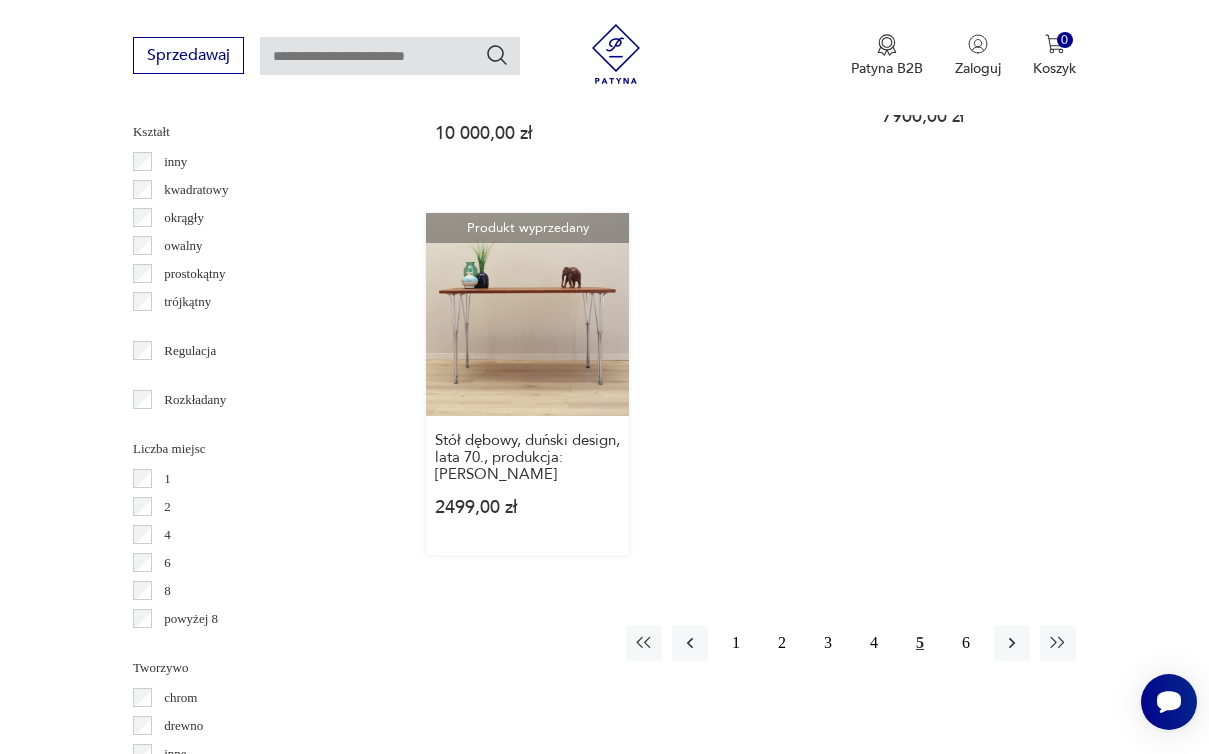 click on "Produkt wyprzedany Stół dębowy, duński design, lata 70., produkcja: [PERSON_NAME] 2499,00 zł" at bounding box center (527, 384) 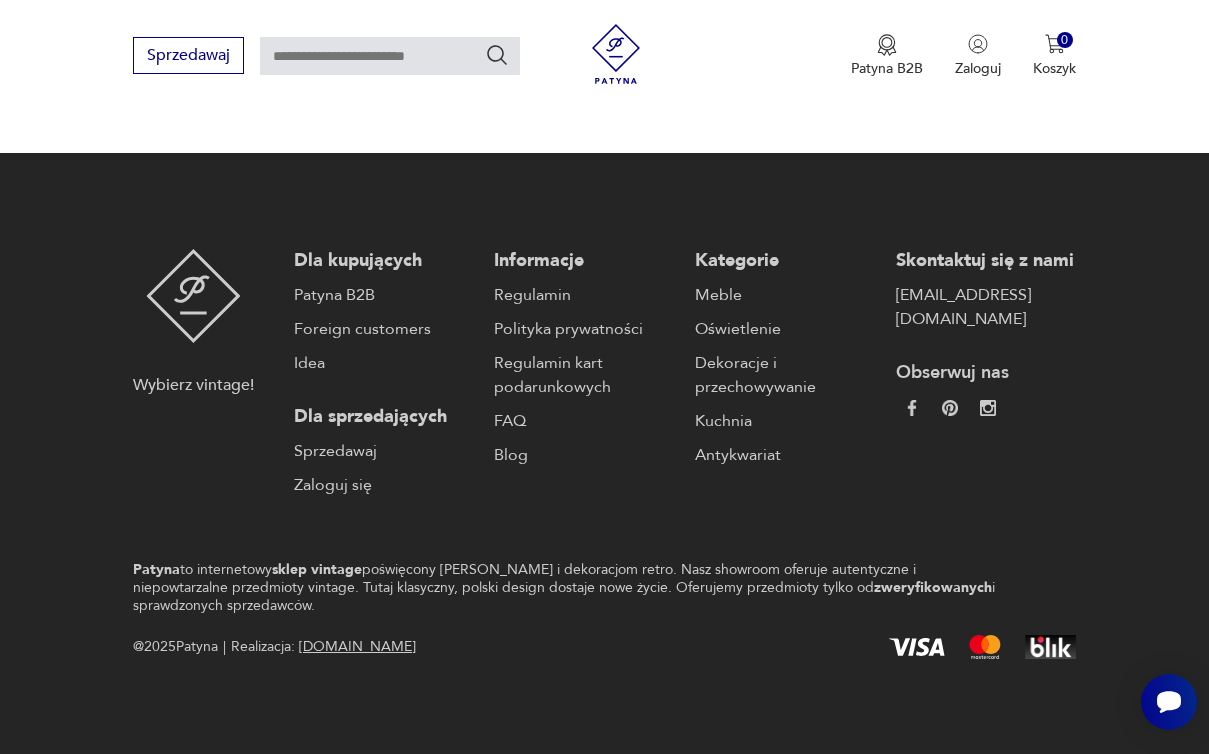 scroll, scrollTop: 0, scrollLeft: 0, axis: both 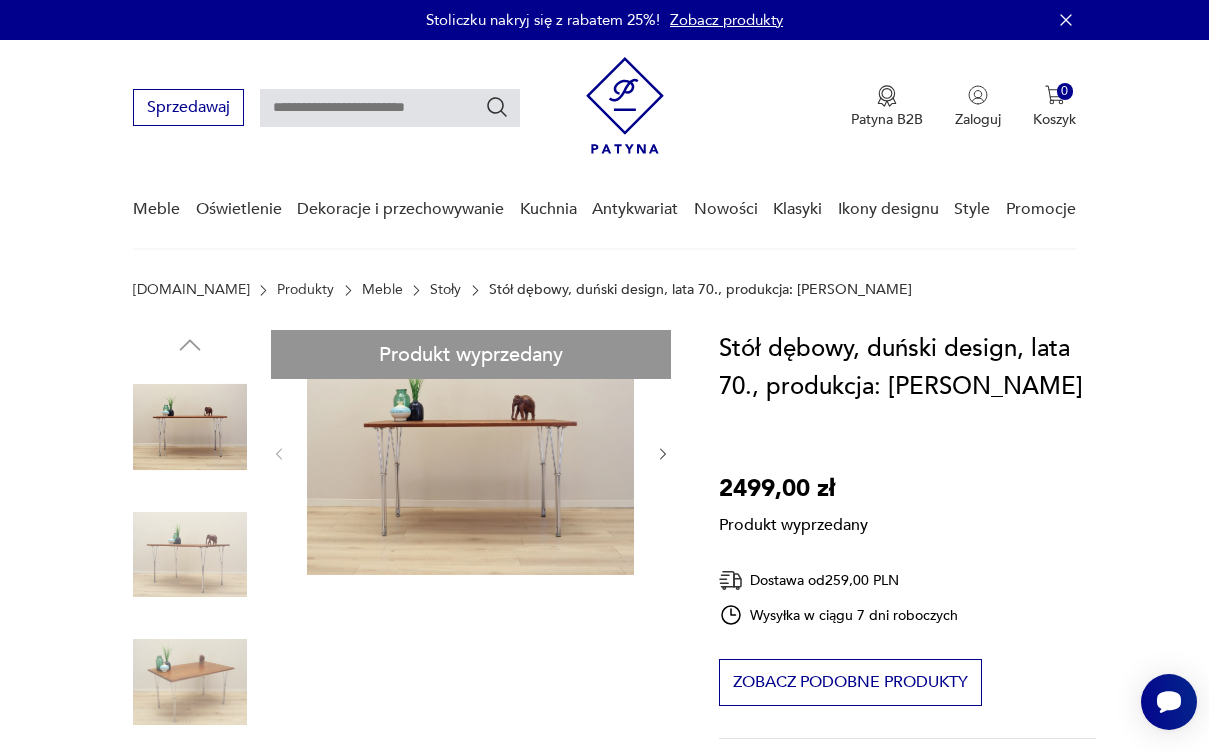 click on "Produkt wyprzedany Opis produktu Stół wykonany został w latach 70-tych, produkcja duńska.
Blat stołu pokryty jest fornirem dębowym. Nogi wykonane z metalu. Powierzchnia po odświeżeniu. Stół jest idealnym dopełnieniem wyposażenia salonu lub jadalni.
Stan: Powierzchnia mebla po odświeżeniu. Widoczne drobne zarysowania oraz obicia. Większe ś[DEMOGRAPHIC_DATA] użytkowania zawsze przedstawiamy na zdjęciach. Produkt przygotowany bezpośrednio do użycia.
Ze względów bezpieczeństwa mebel do transportu może mieć odkręcone nogi. Montaż nie powinien stanowić problemu. W razie jakichkolwiek wątpliwości prosimy o kontakt, prześlemy Państwu film instruktażowy.
Dane techniczne
wysokość:
71 cm
szerokość:
127 cm
głębokość:
79,5 cm
Cena transportu nie obejmuje wniesienia.
Rozwiń więcej Szczegóły produktu Stan:   dobry Wysokość :   71 Kolor:   brązowy, biały-gradient Typ :   do salonu Datowanie :   [DATE] - [DATE] Kolory :   brown, gradient_white Kraj pochodzenia :   Dania :   :" at bounding box center (402, 972) 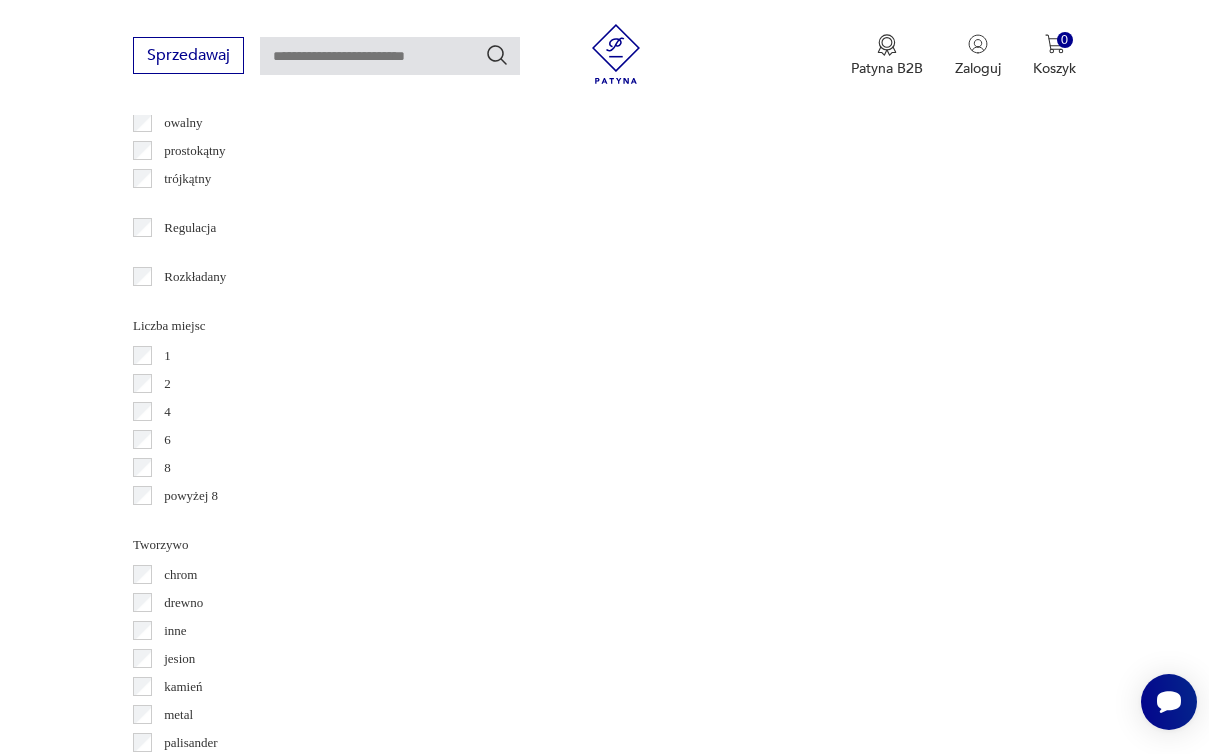 scroll, scrollTop: 2795, scrollLeft: 0, axis: vertical 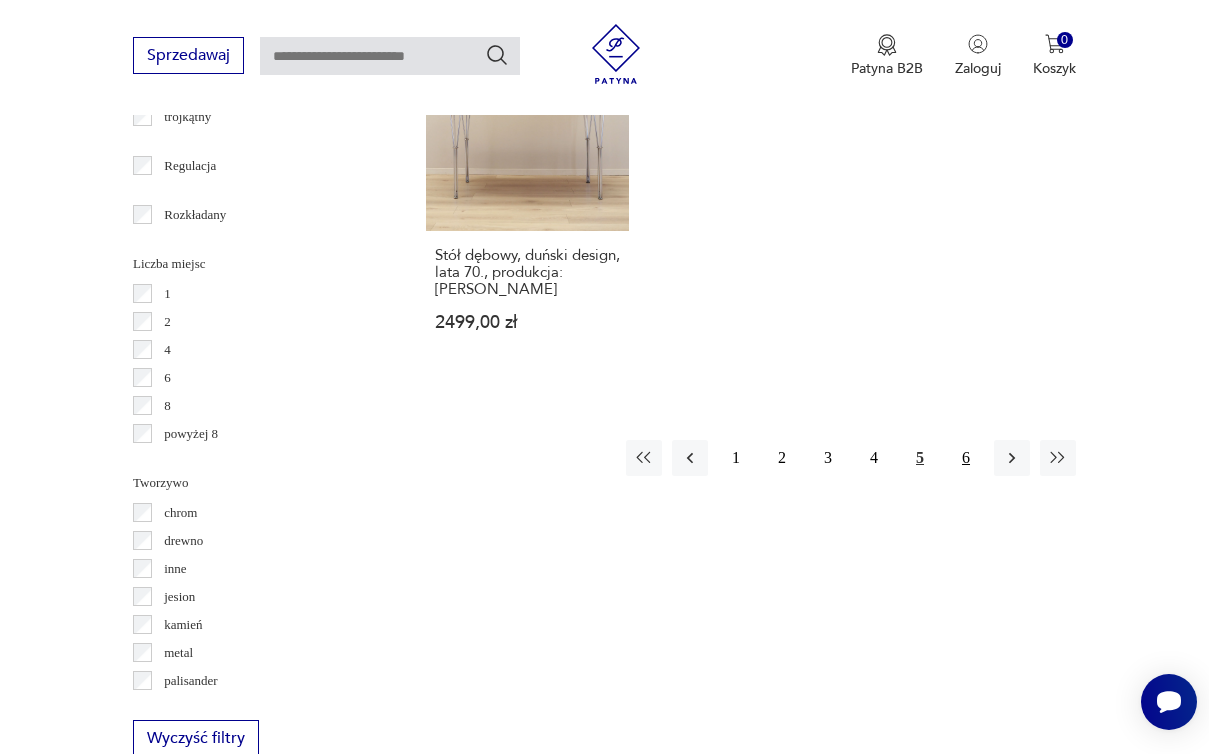 click on "6" at bounding box center [966, 458] 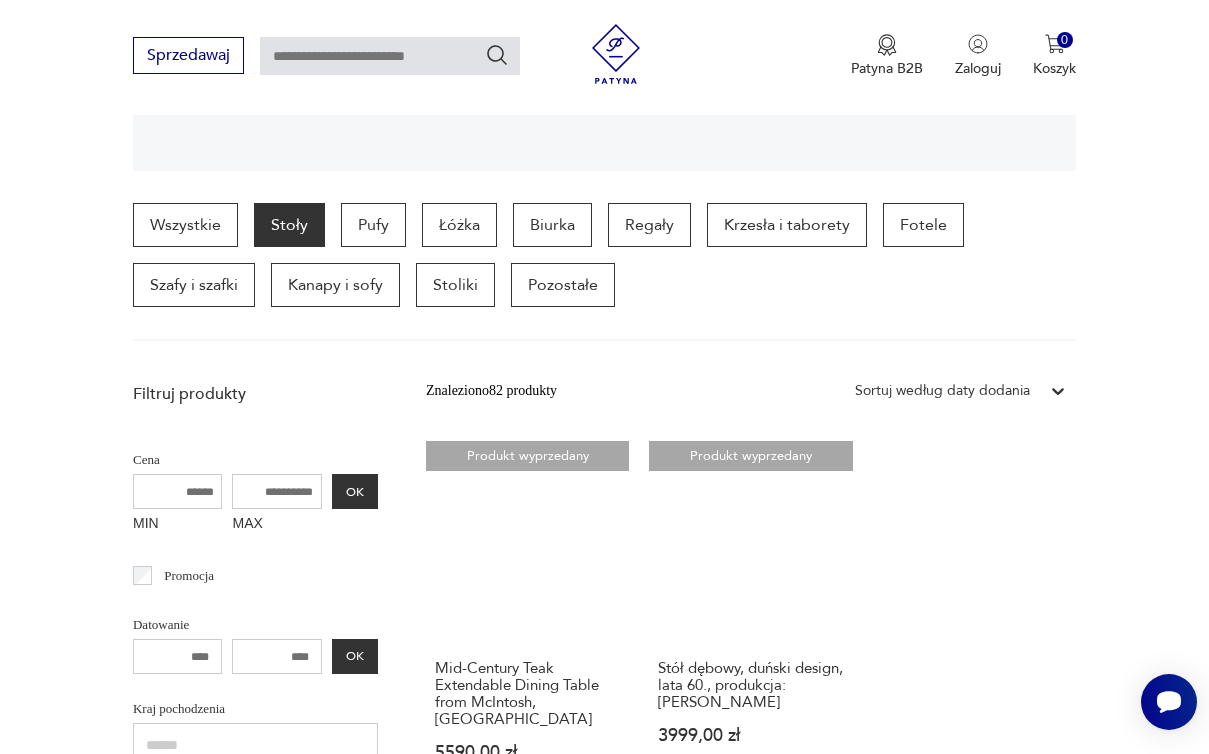 scroll, scrollTop: 826, scrollLeft: 0, axis: vertical 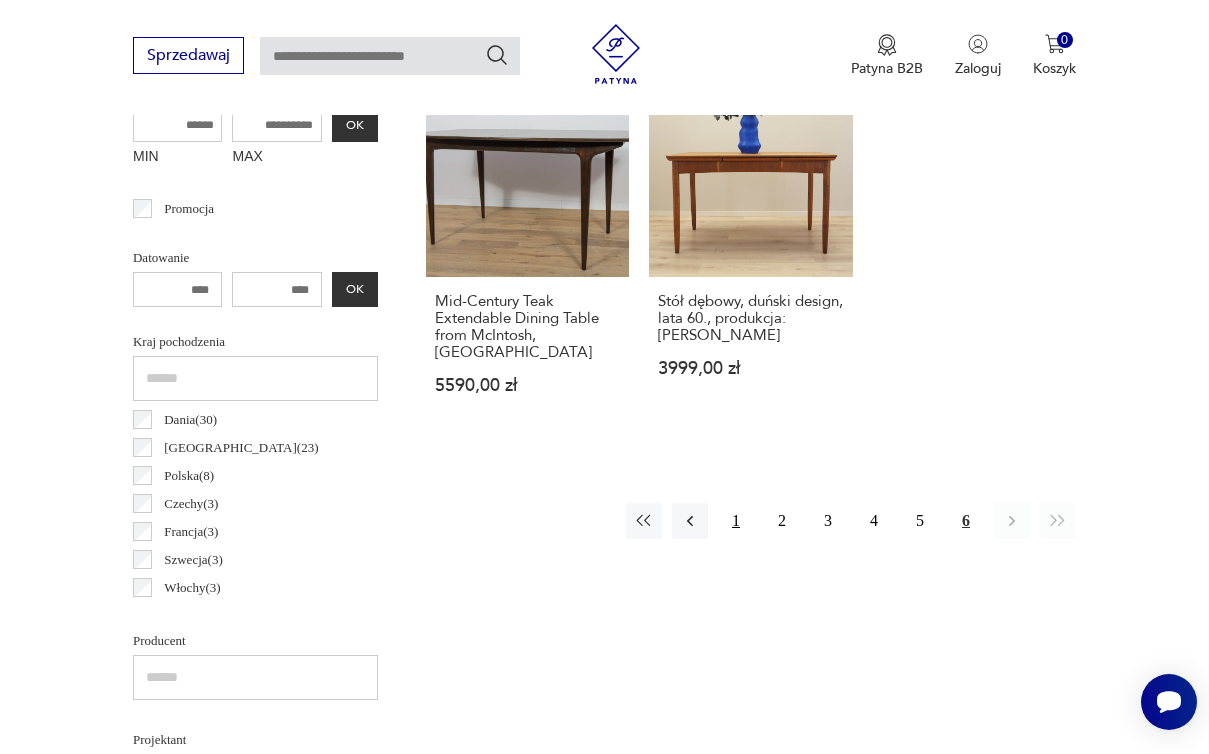 click on "1" at bounding box center (736, 521) 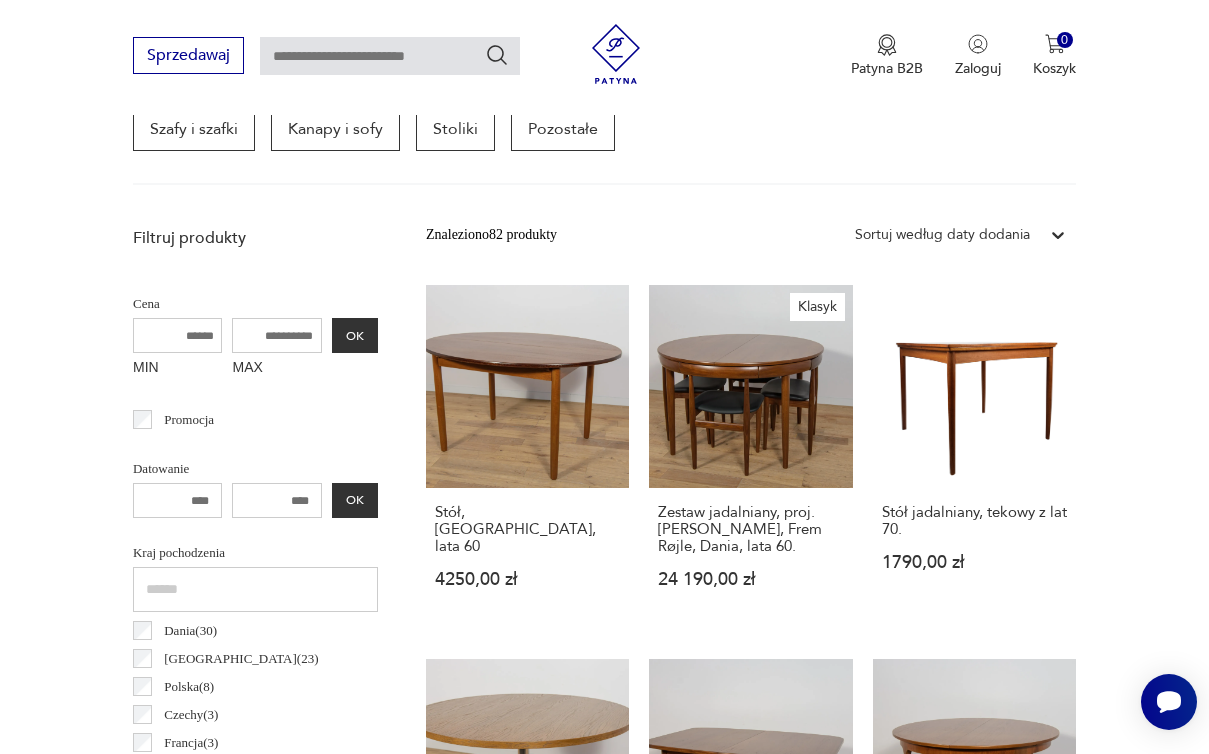 scroll, scrollTop: 641, scrollLeft: 0, axis: vertical 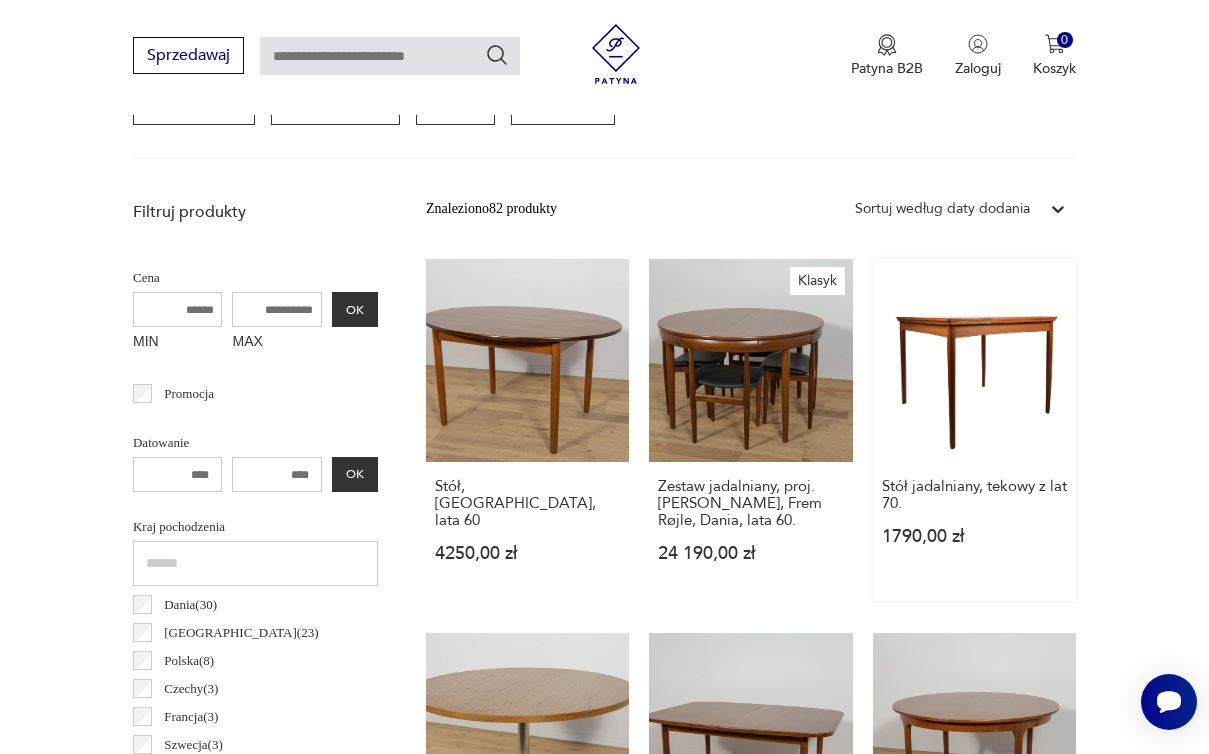 click on "Stół jadalniany, tekowy z lat 70. 1790,00 zł" at bounding box center (974, 430) 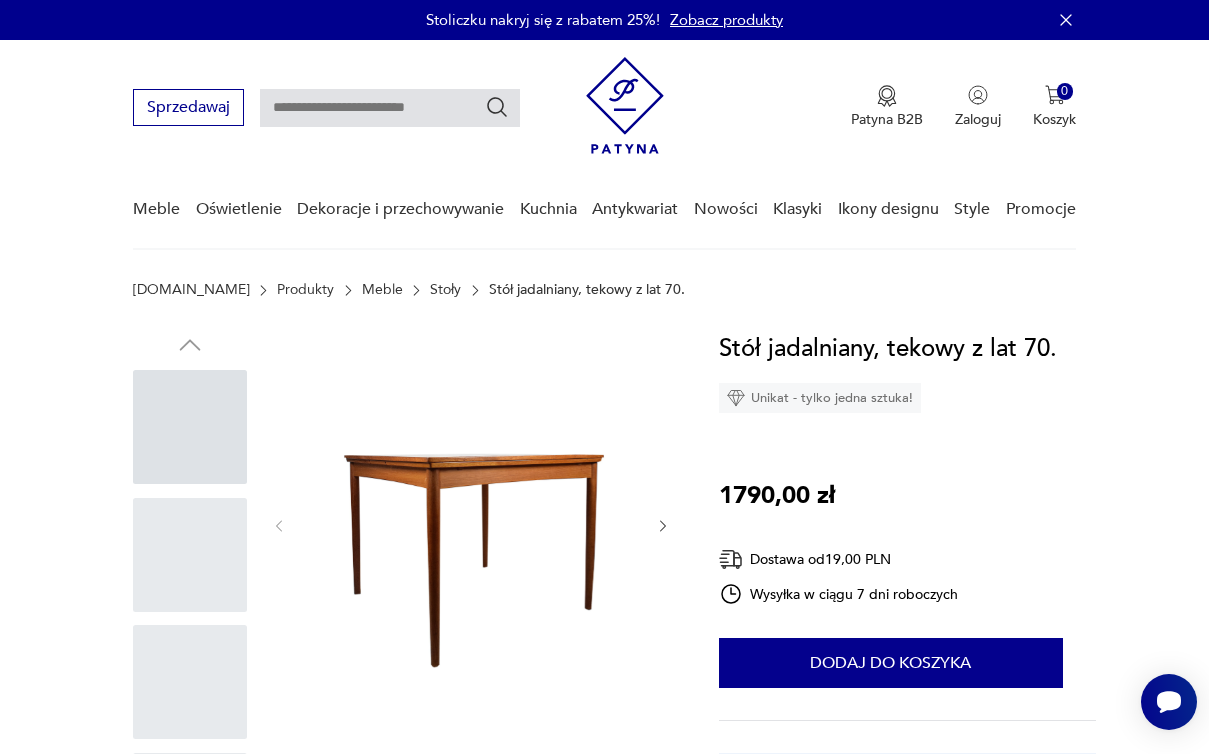 scroll, scrollTop: 0, scrollLeft: 0, axis: both 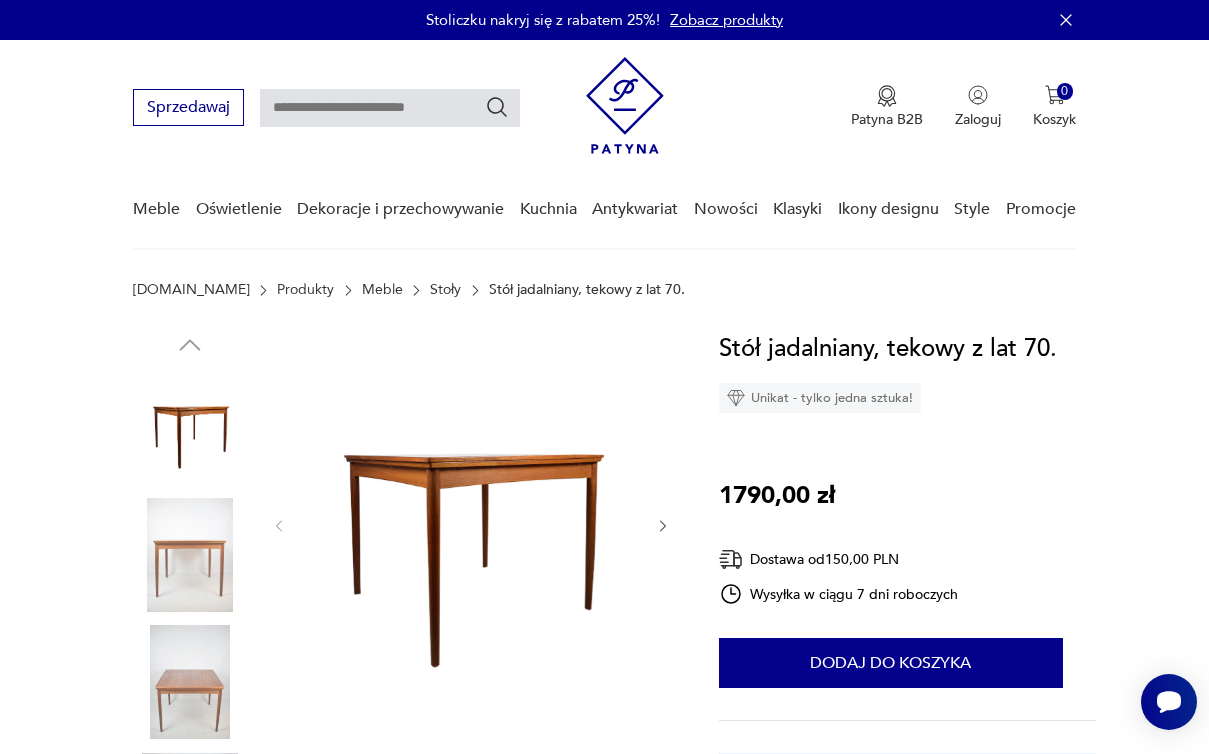 click at bounding box center [190, 682] 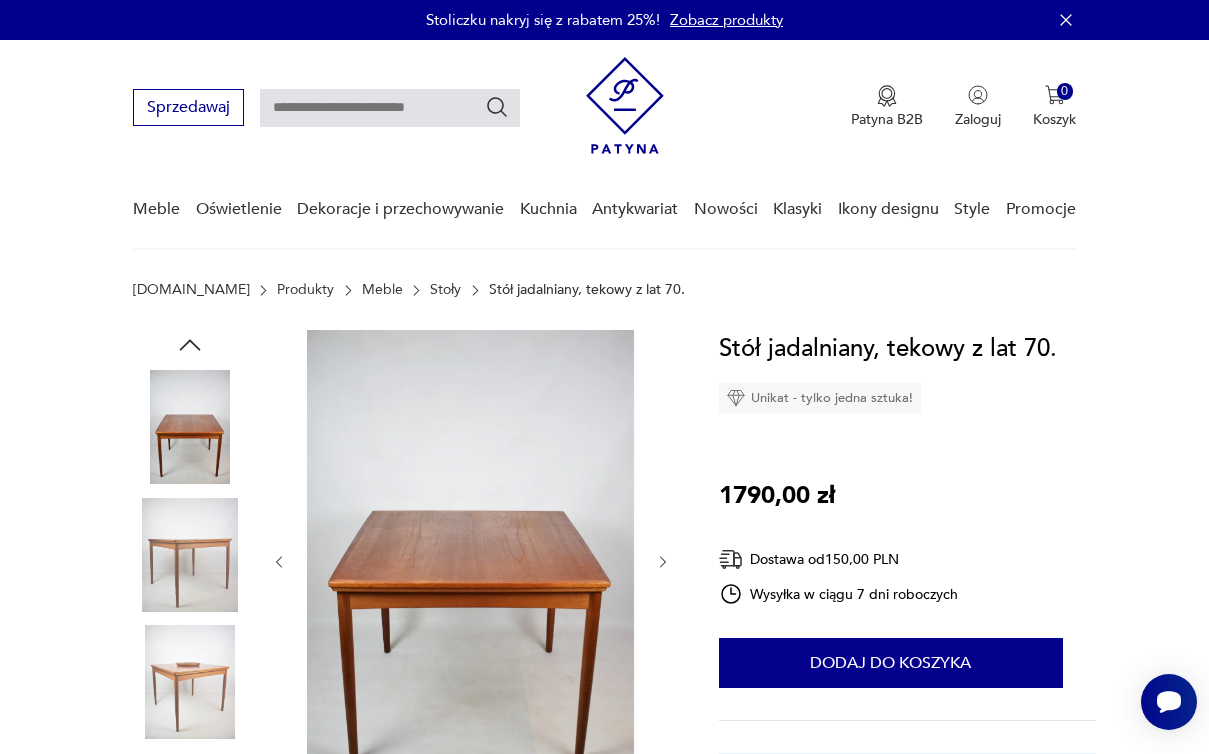 click at bounding box center (190, 682) 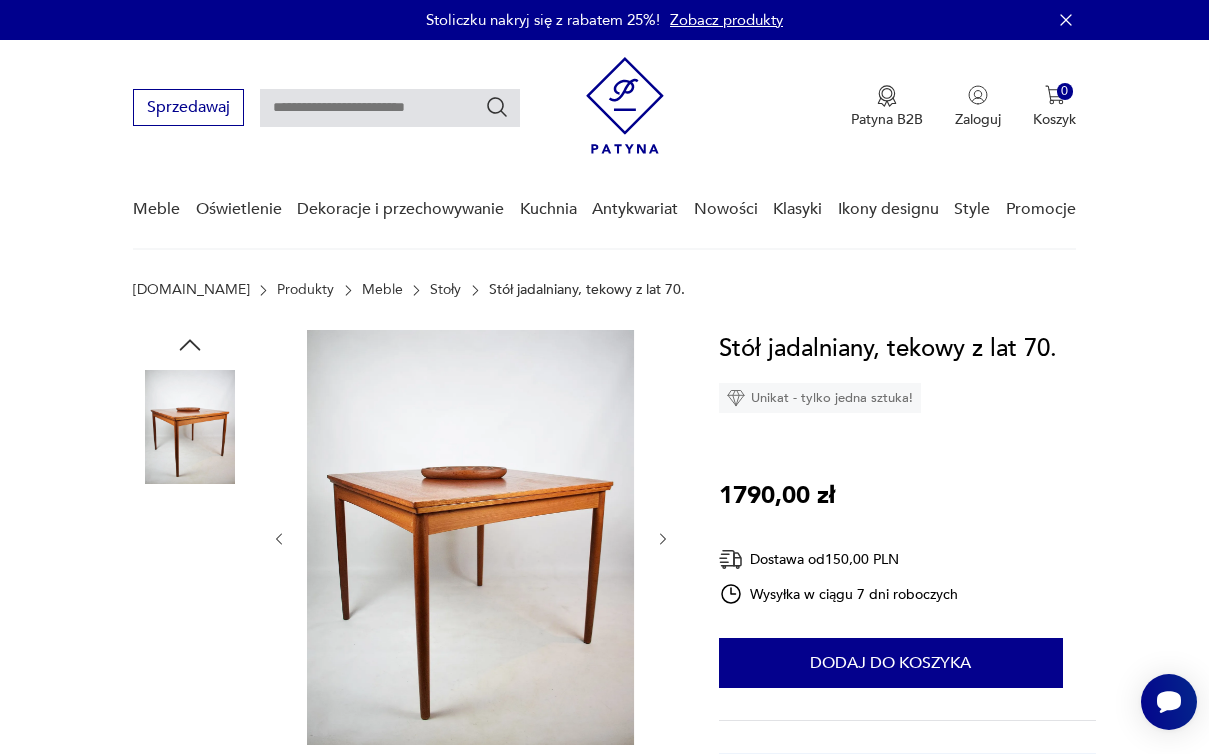 click at bounding box center (190, 682) 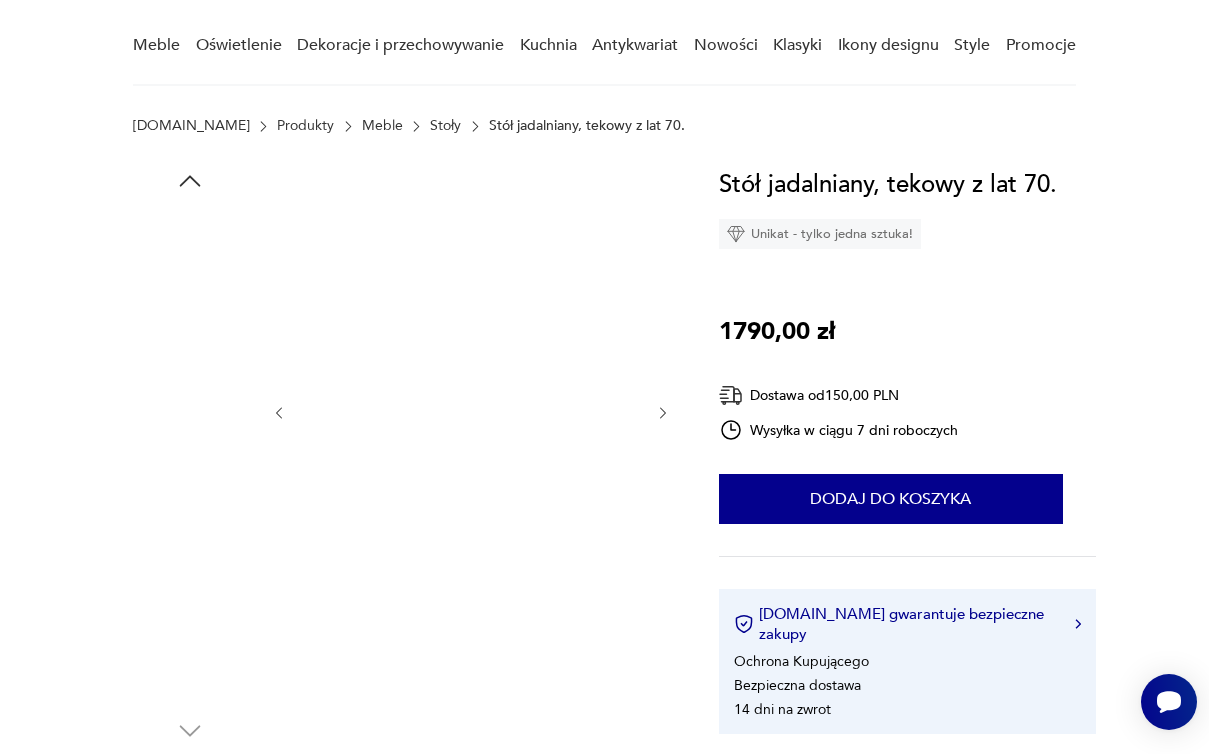 scroll, scrollTop: 169, scrollLeft: 0, axis: vertical 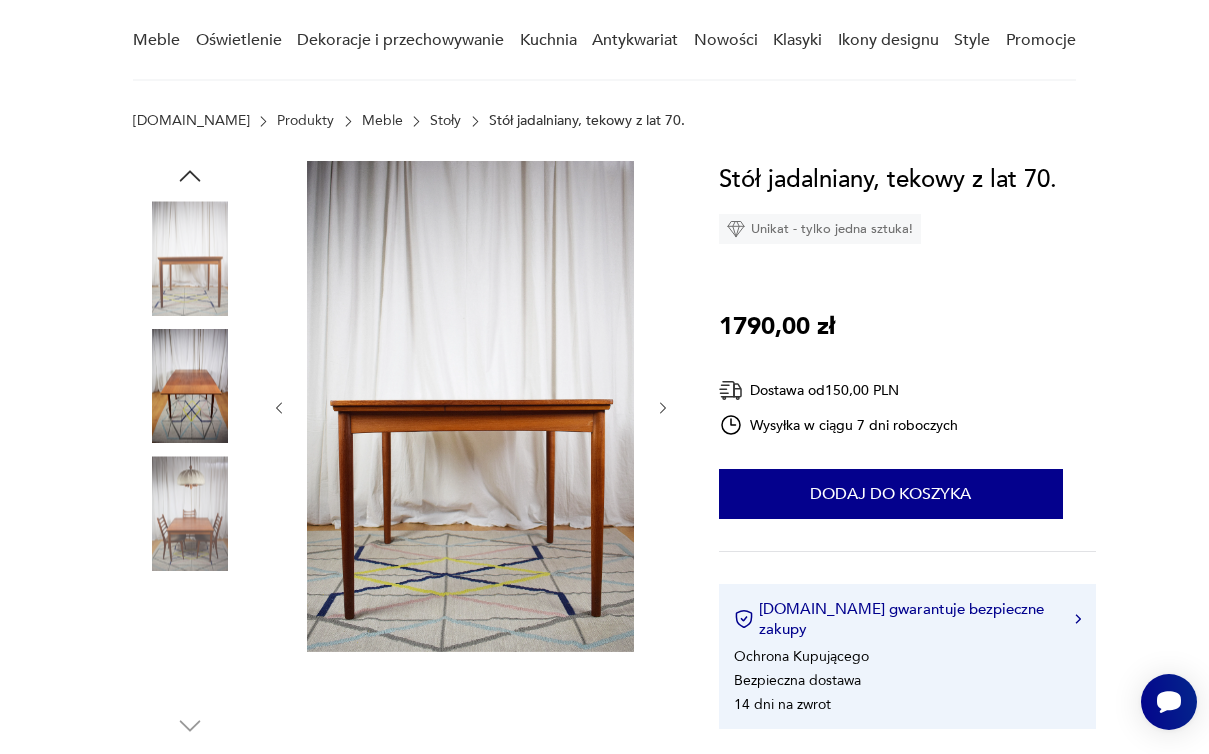 click at bounding box center (190, 641) 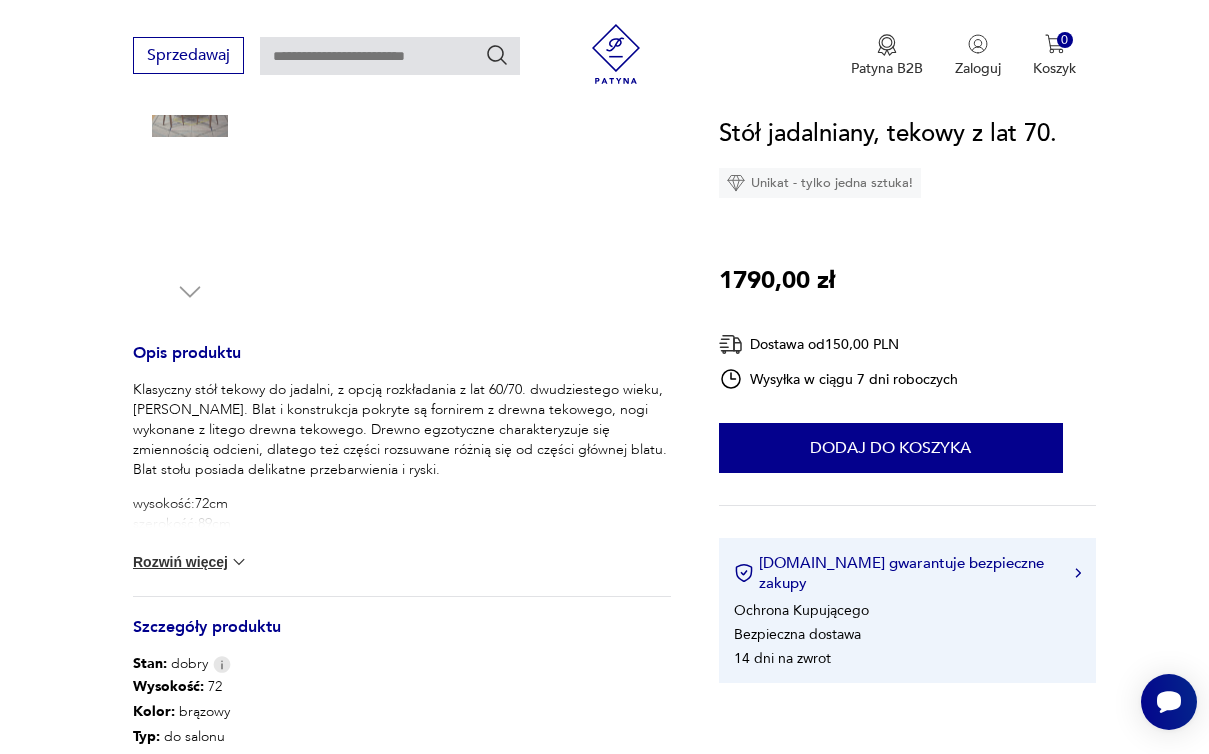 scroll, scrollTop: 609, scrollLeft: 0, axis: vertical 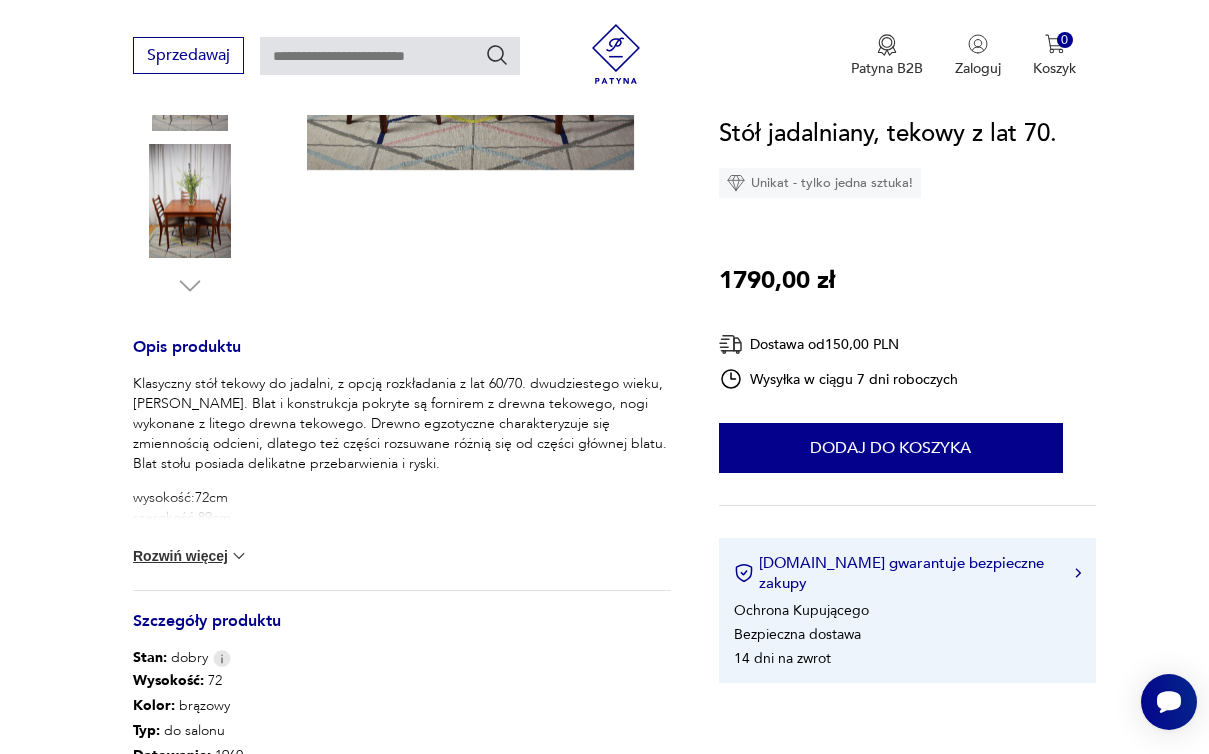 click at bounding box center (239, 556) 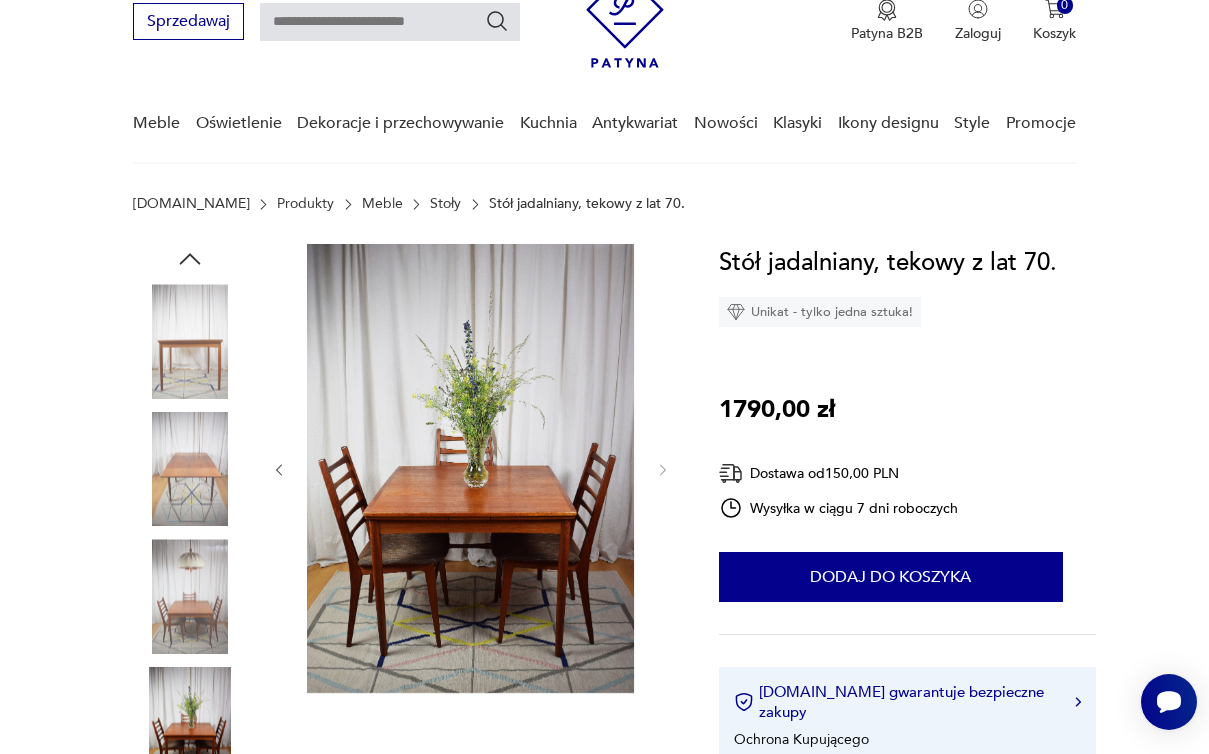 scroll, scrollTop: 0, scrollLeft: 0, axis: both 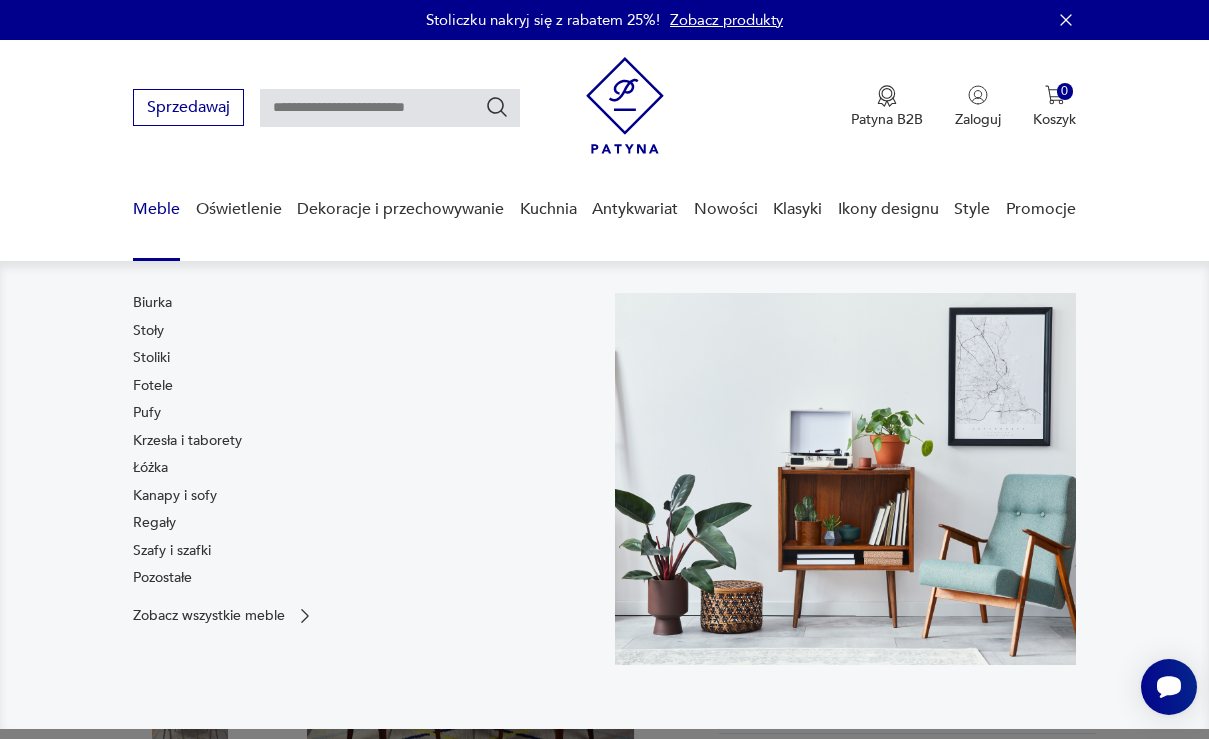click on "Meble" at bounding box center [156, 209] 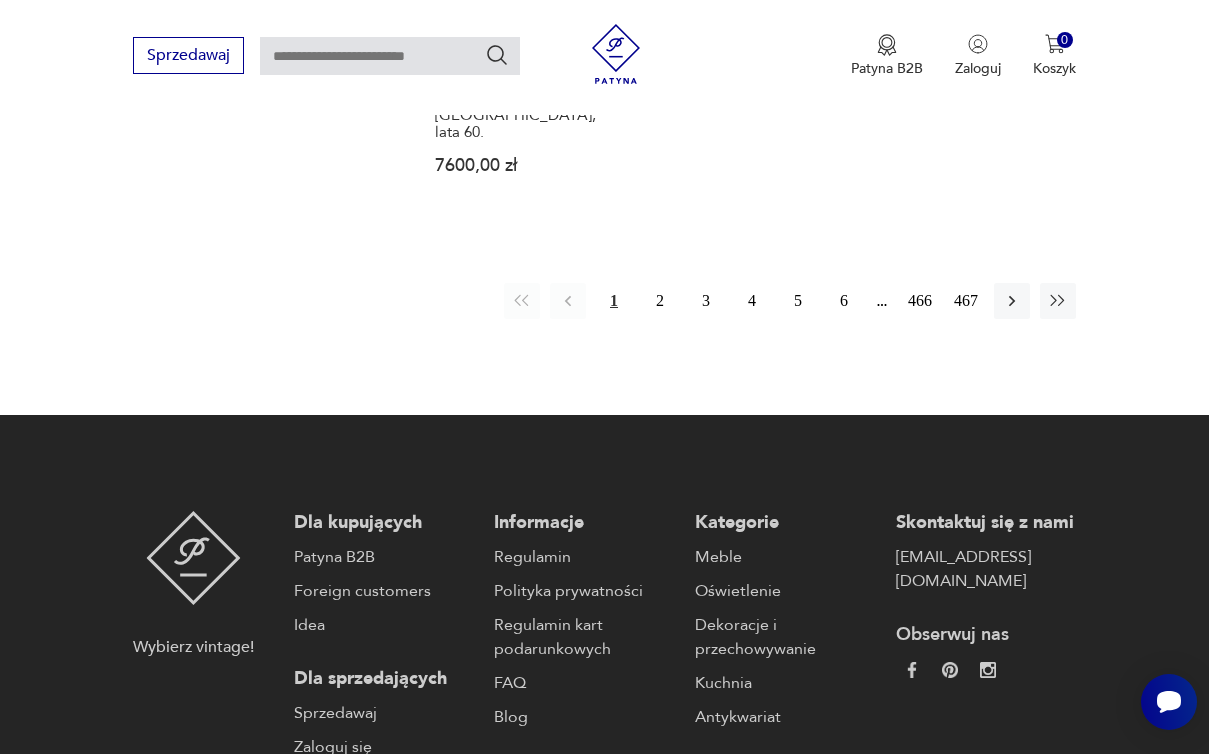 scroll, scrollTop: 3367, scrollLeft: 0, axis: vertical 